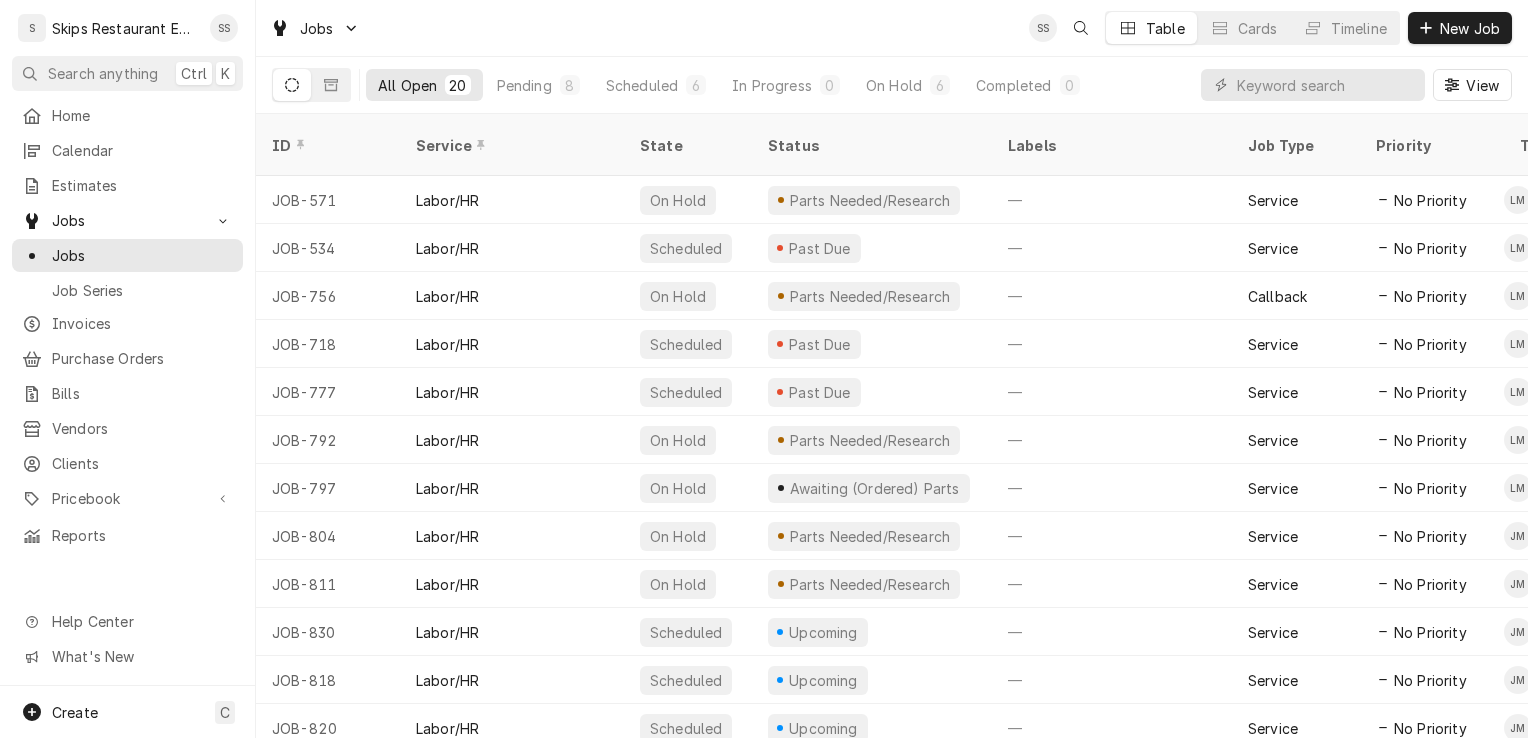 scroll, scrollTop: 0, scrollLeft: 0, axis: both 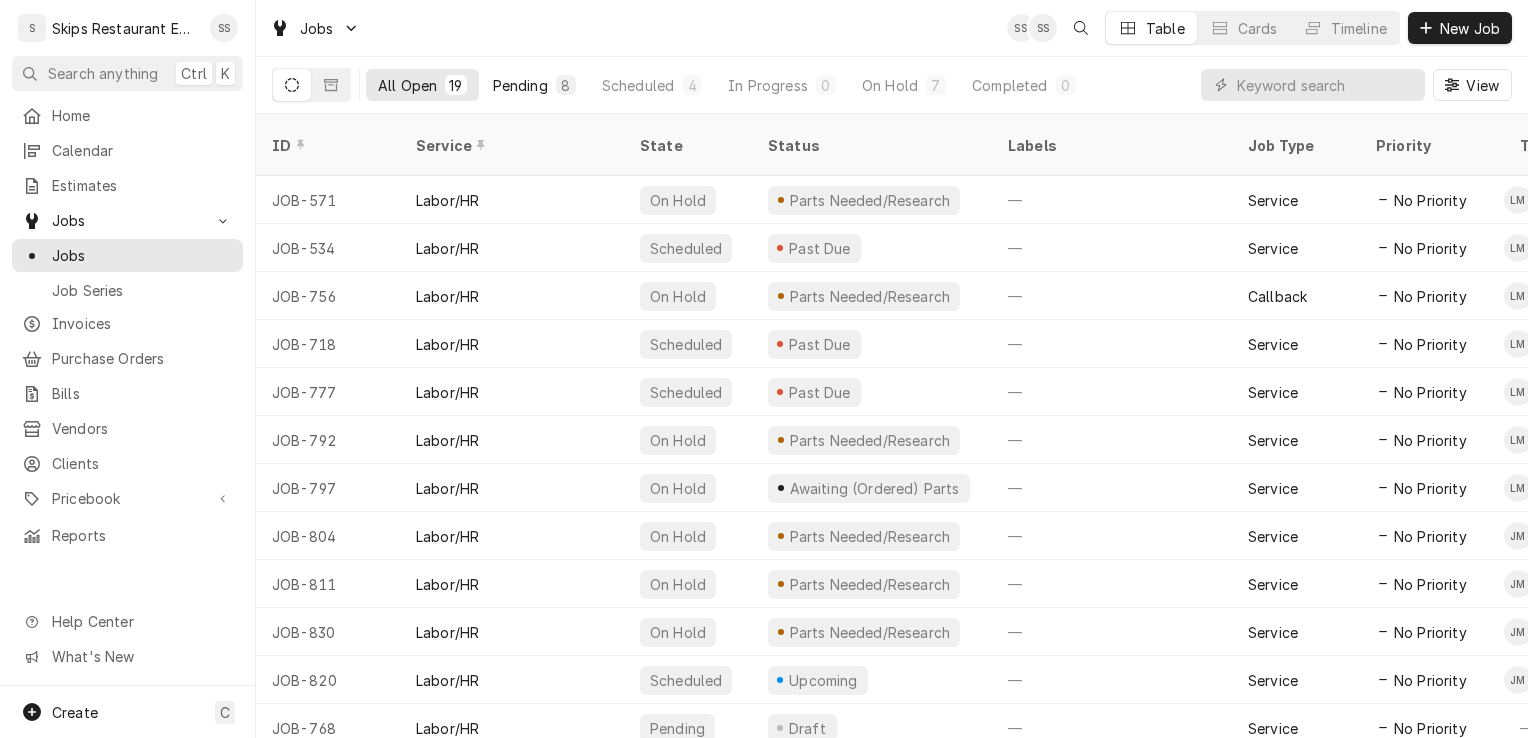 click on "Pending 8" at bounding box center [534, 85] 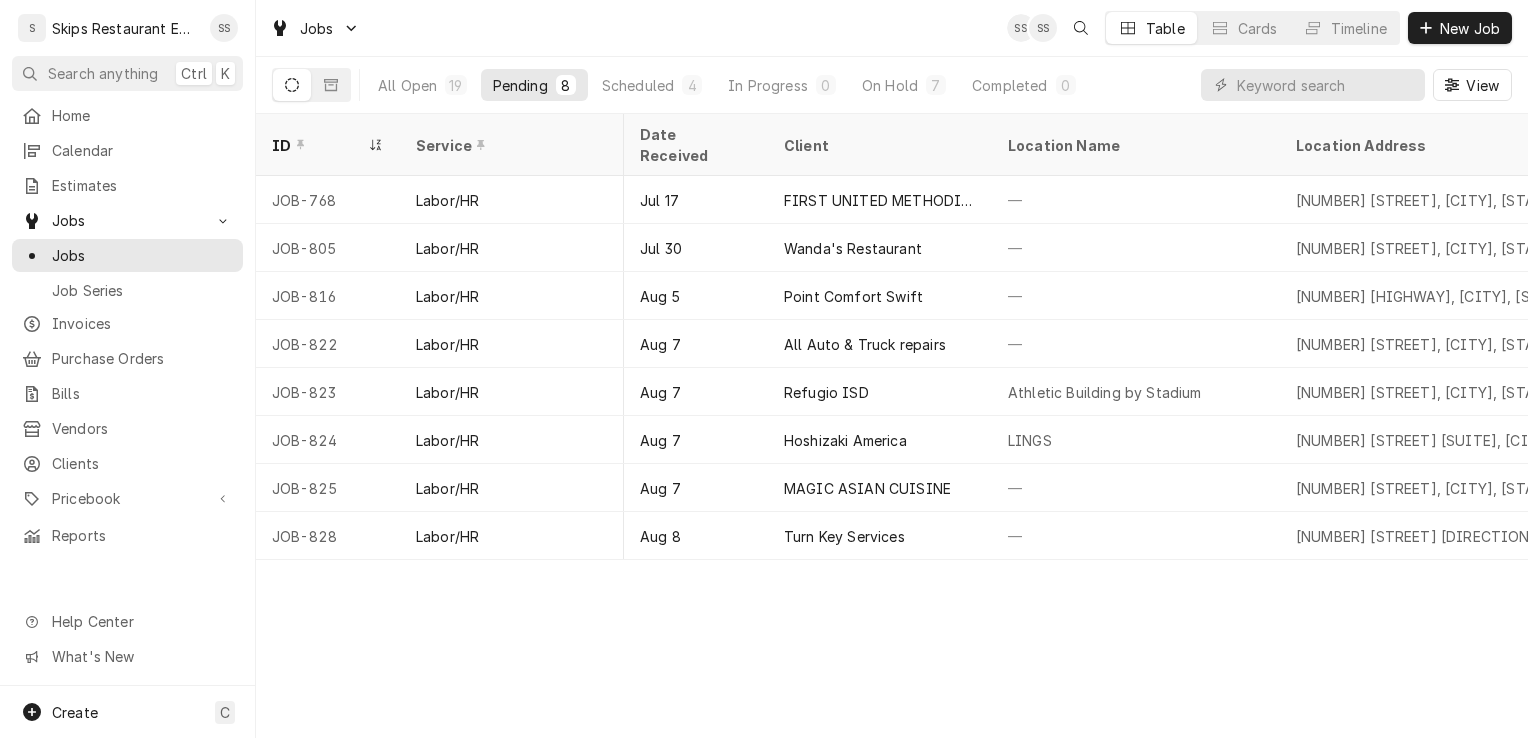 scroll, scrollTop: 0, scrollLeft: 900, axis: horizontal 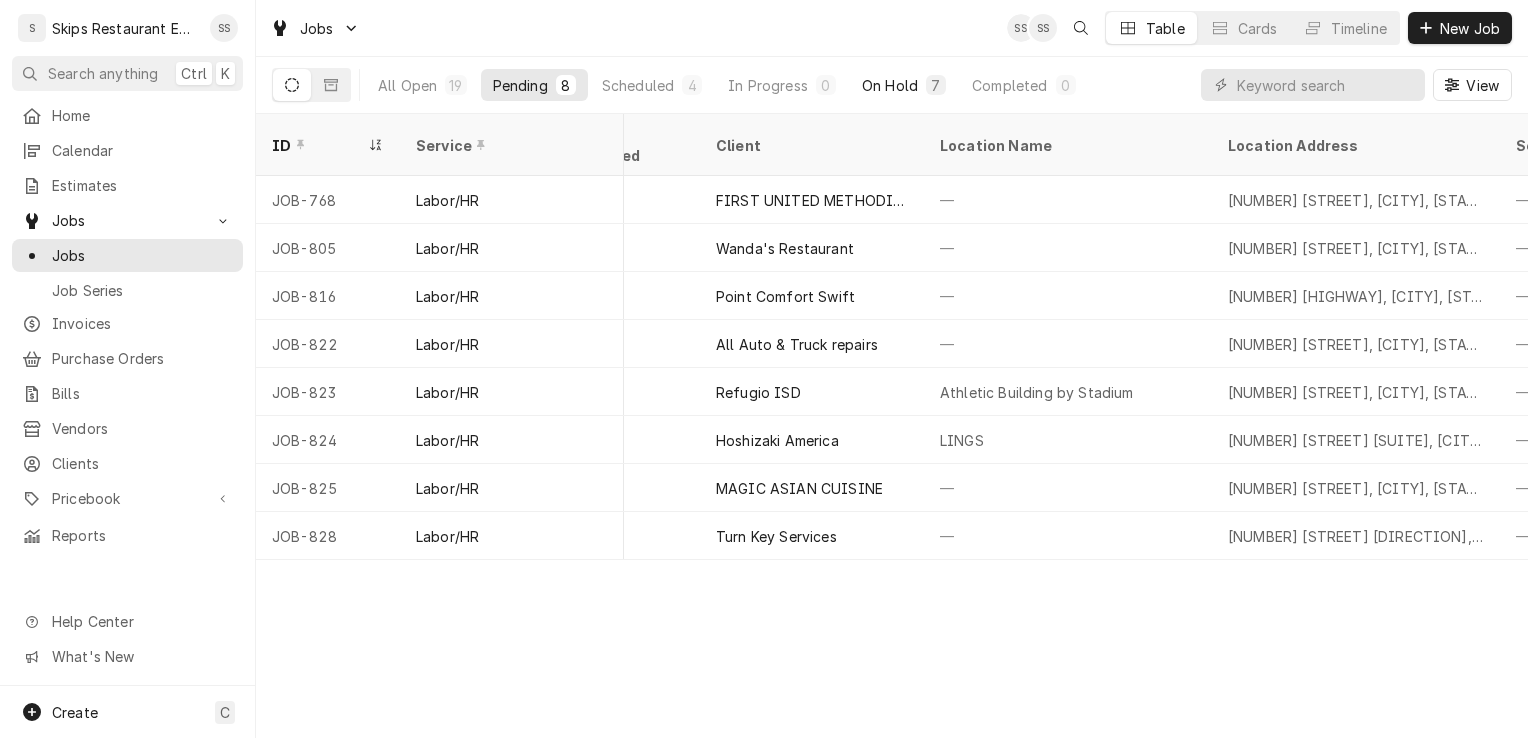 click on "On Hold" at bounding box center (890, 85) 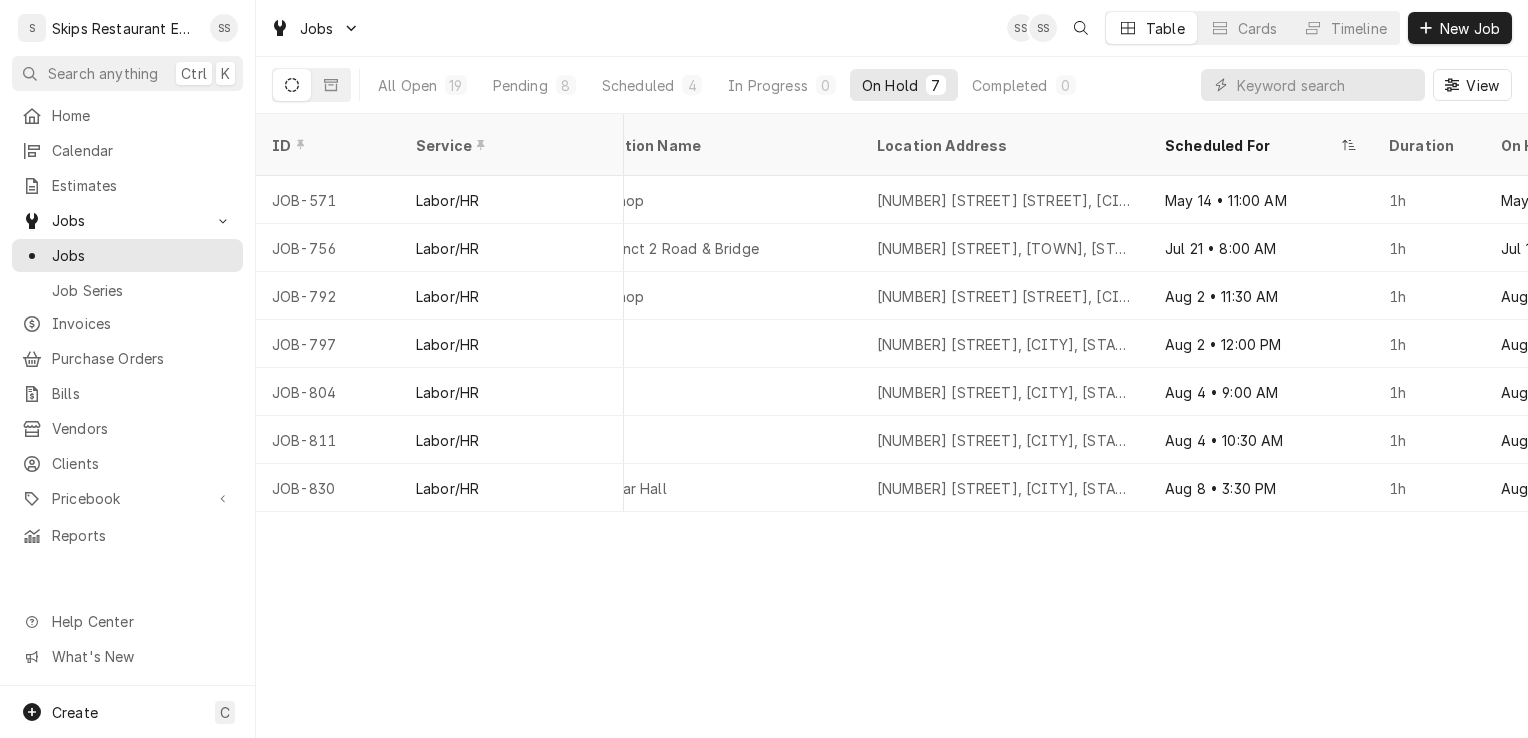 scroll, scrollTop: 0, scrollLeft: 0, axis: both 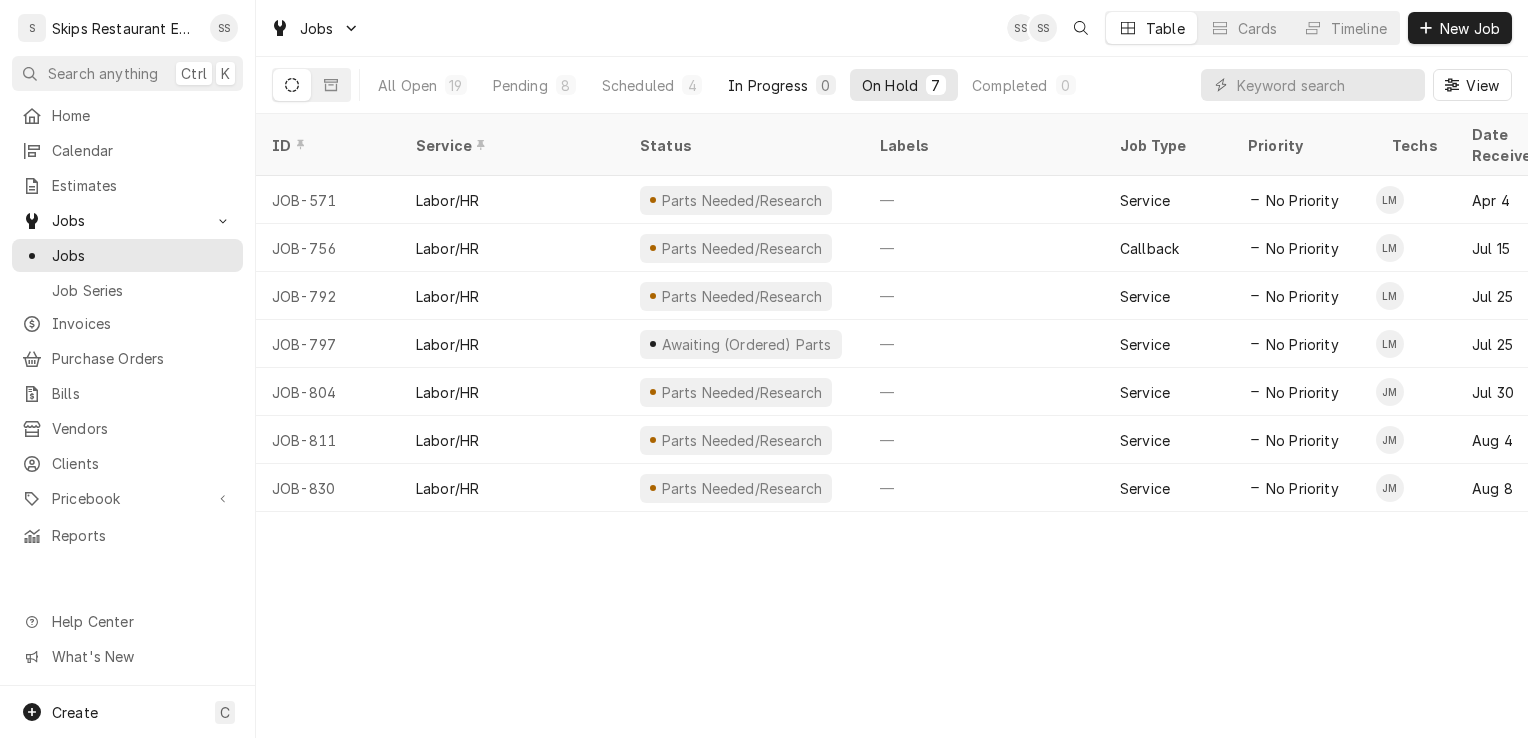 click on "In Progress" at bounding box center [768, 85] 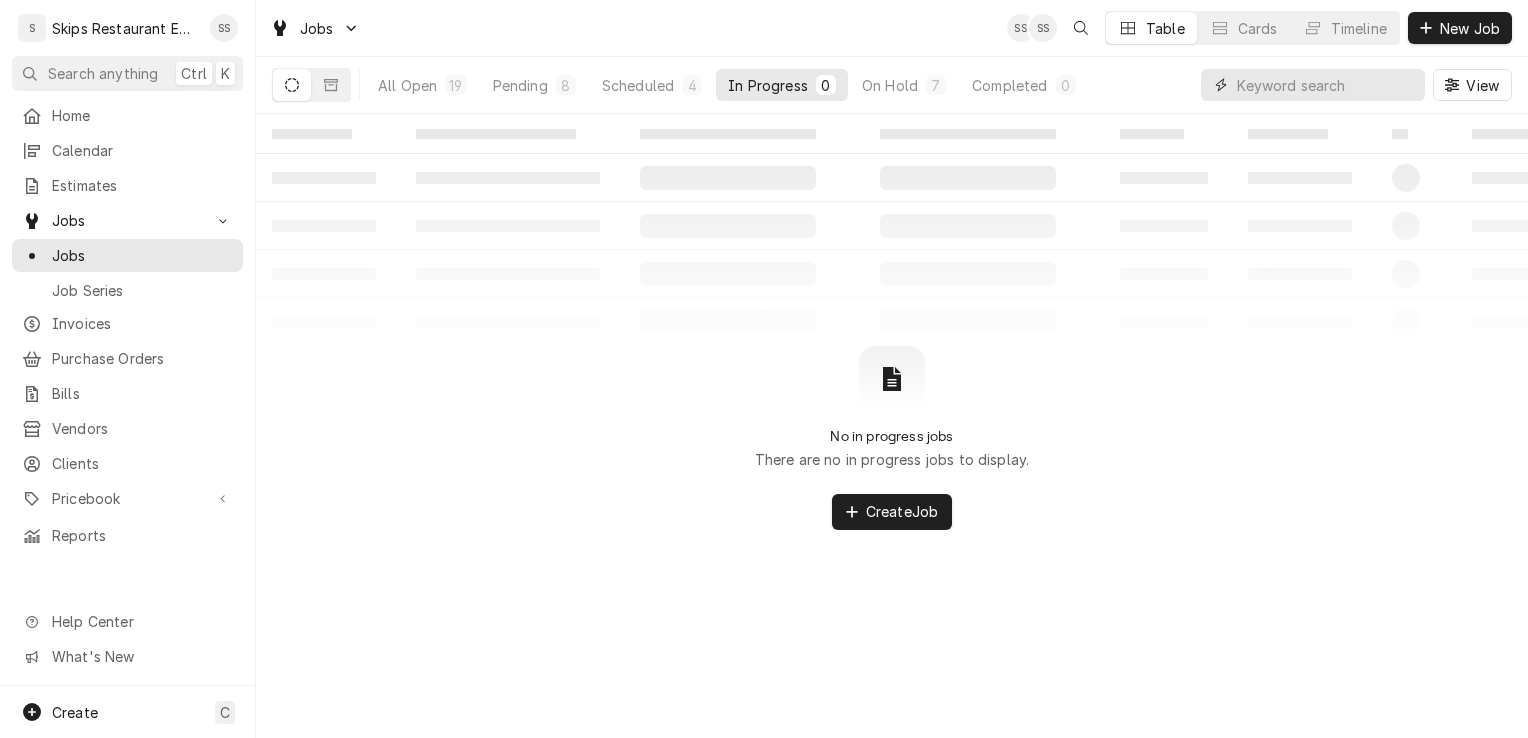 click at bounding box center (1326, 85) 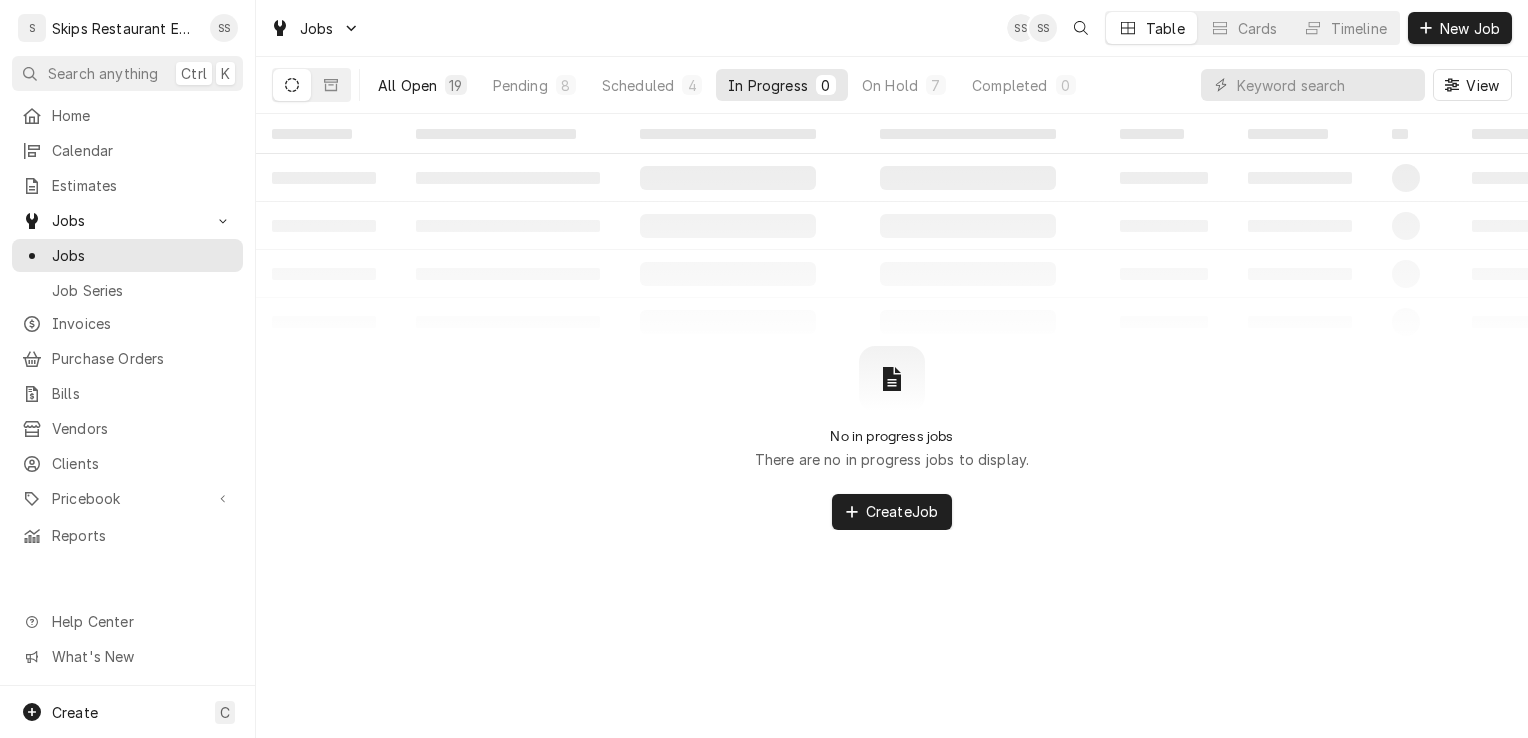 click on "All Open 19" at bounding box center [422, 85] 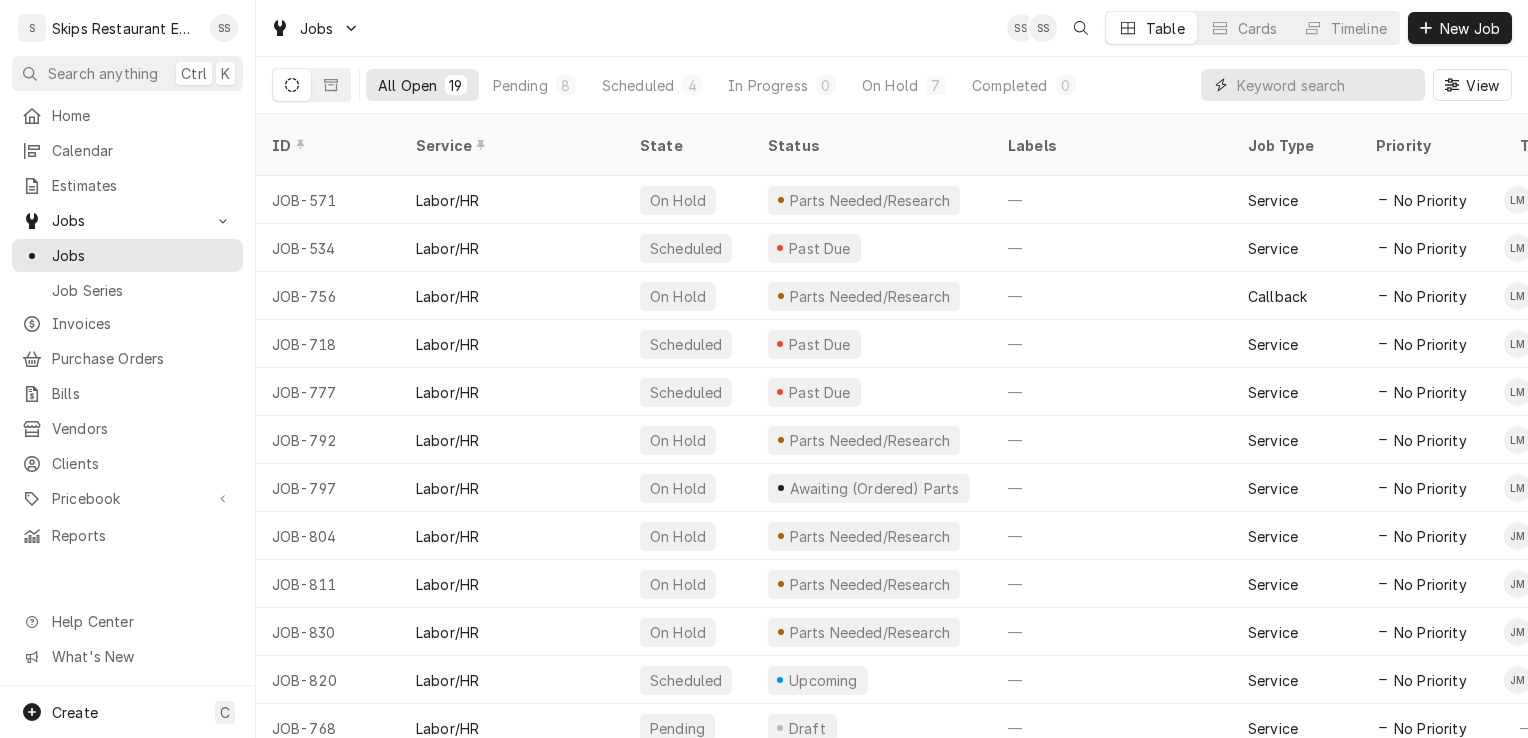 click at bounding box center [1326, 85] 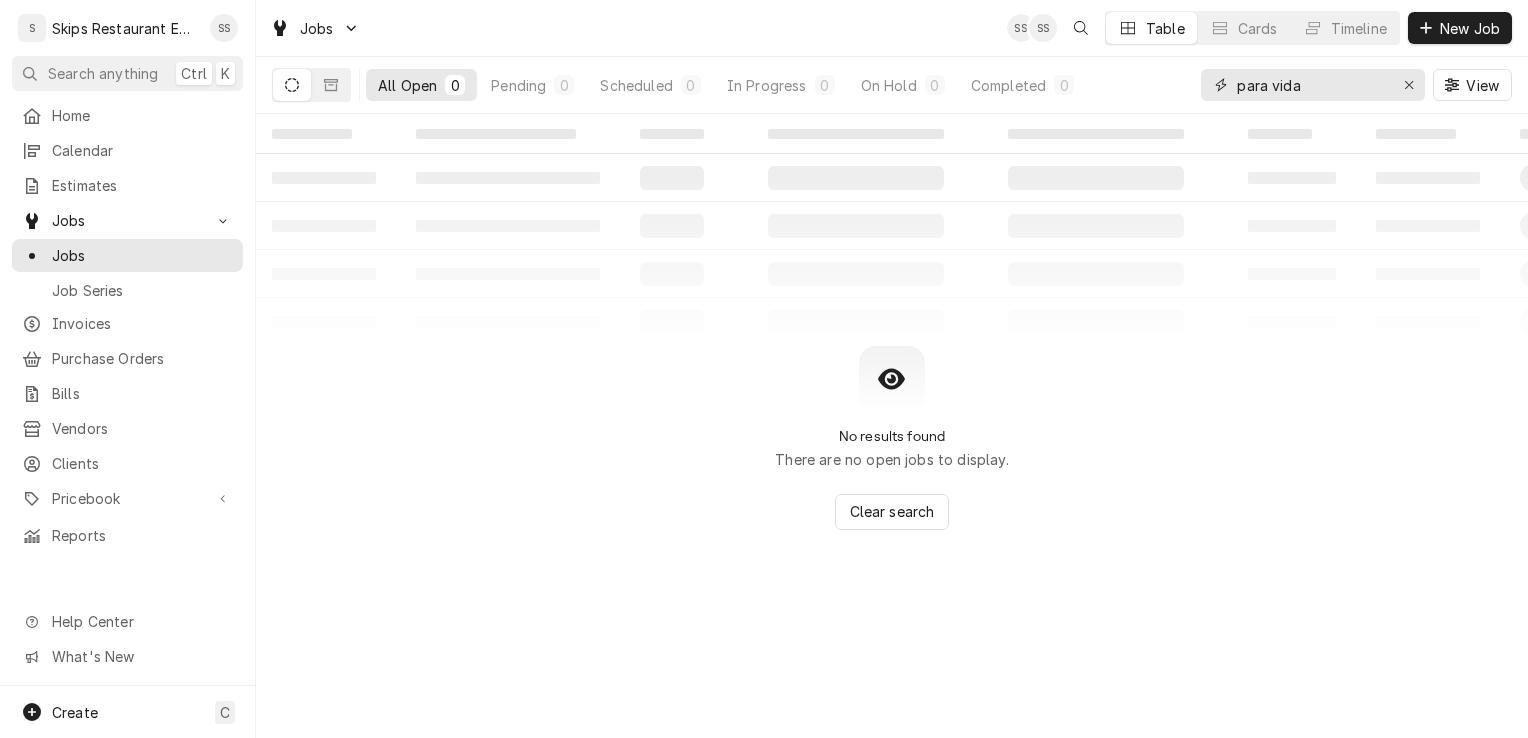 drag, startPoint x: 1294, startPoint y: 98, endPoint x: 1238, endPoint y: 116, distance: 58.821766 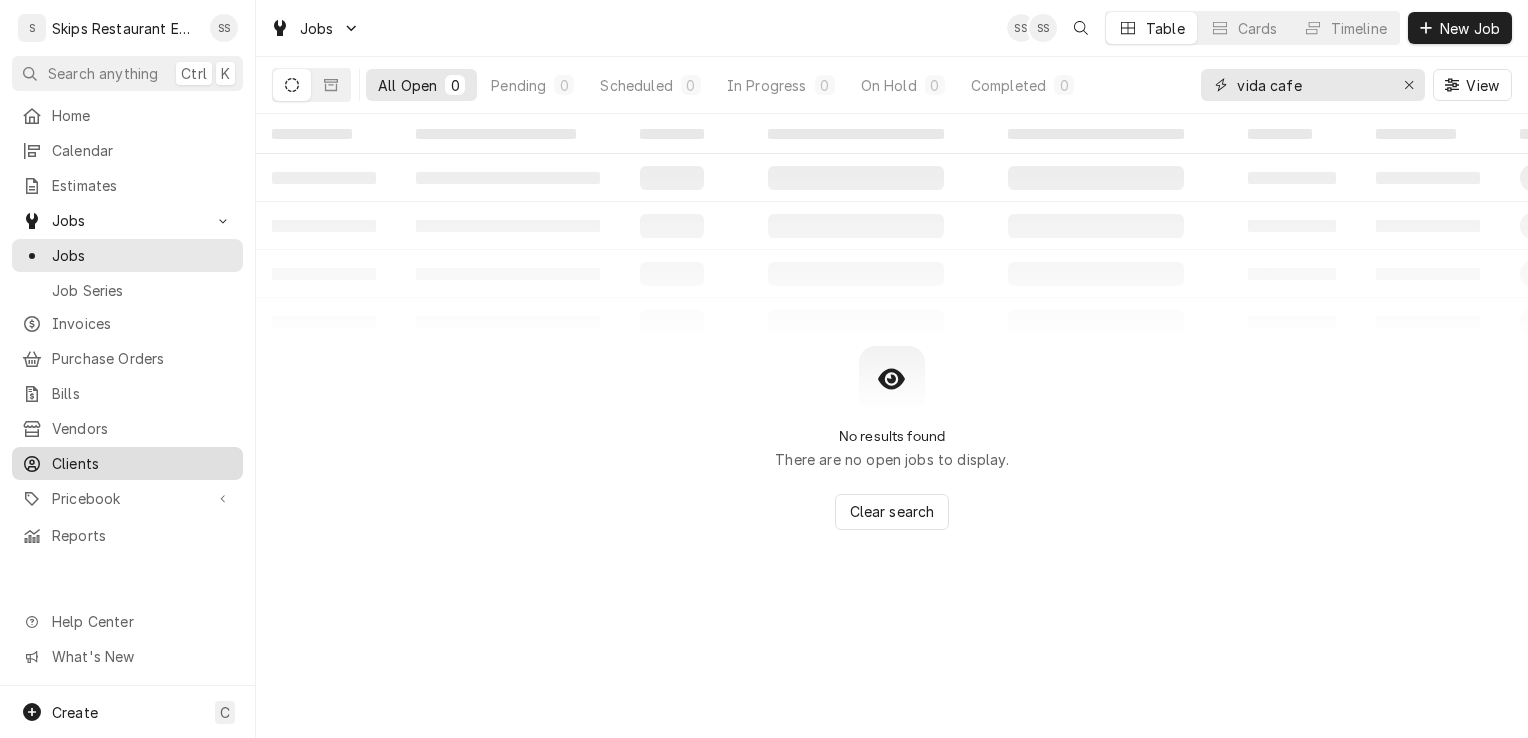 type on "vida cafe" 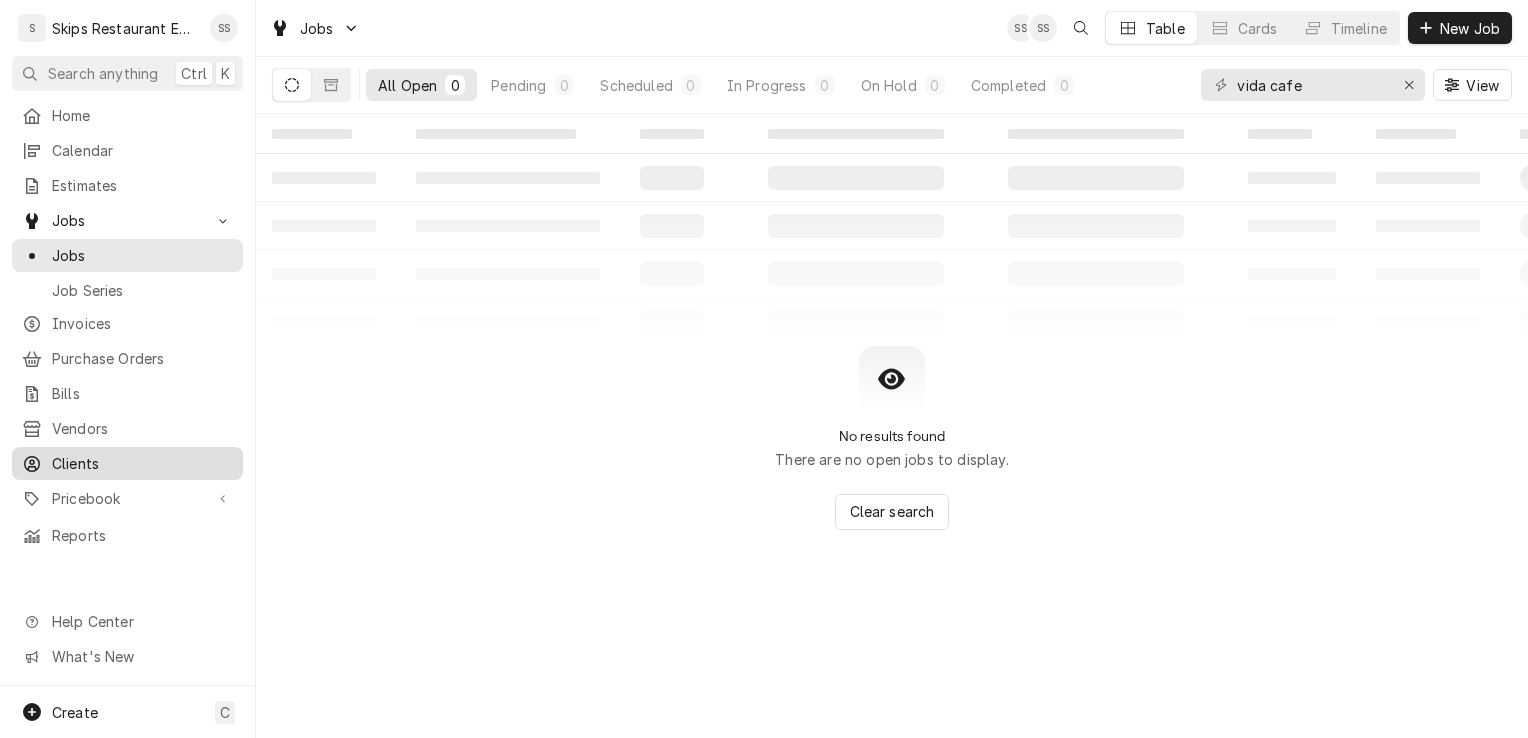 click on "Clients" at bounding box center (142, 463) 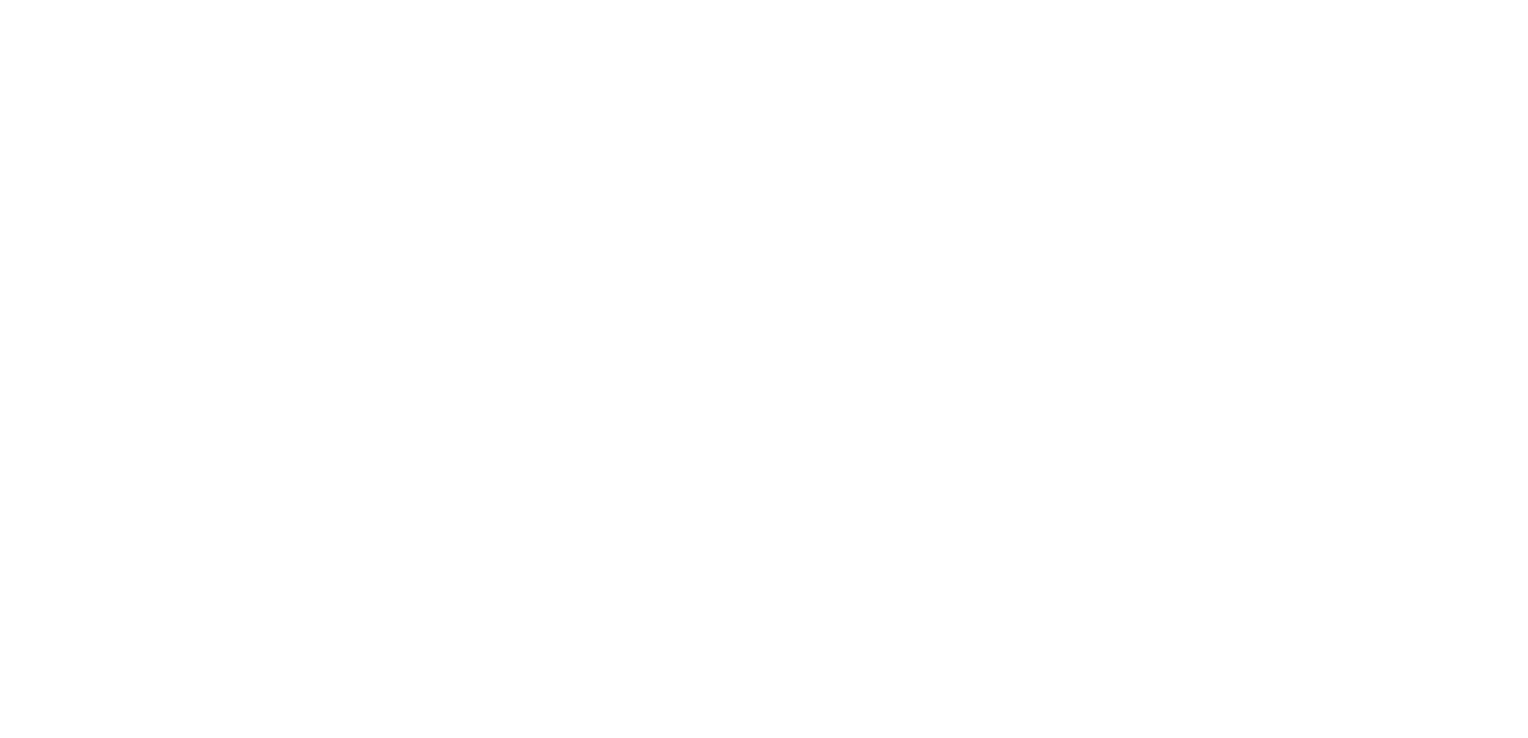 scroll, scrollTop: 0, scrollLeft: 0, axis: both 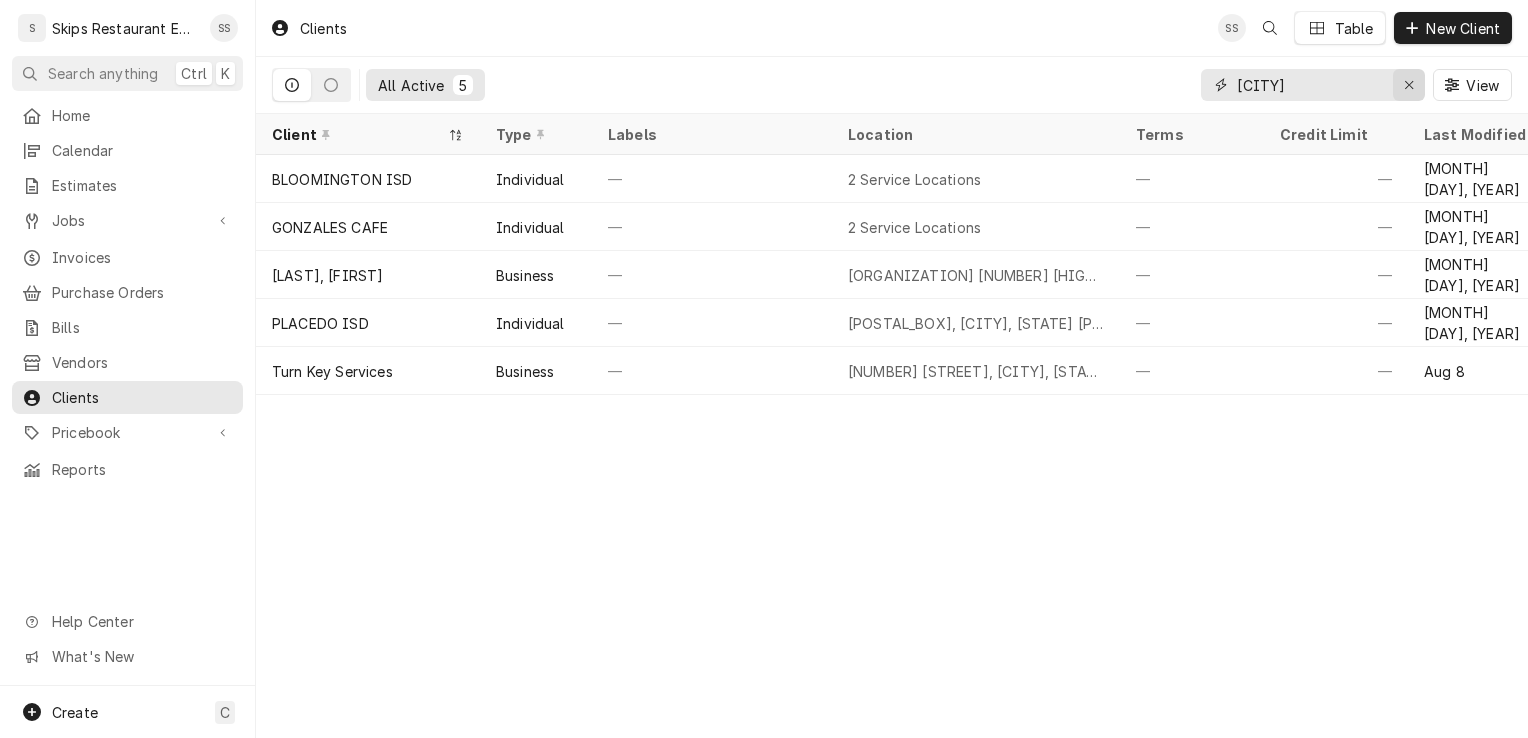 click 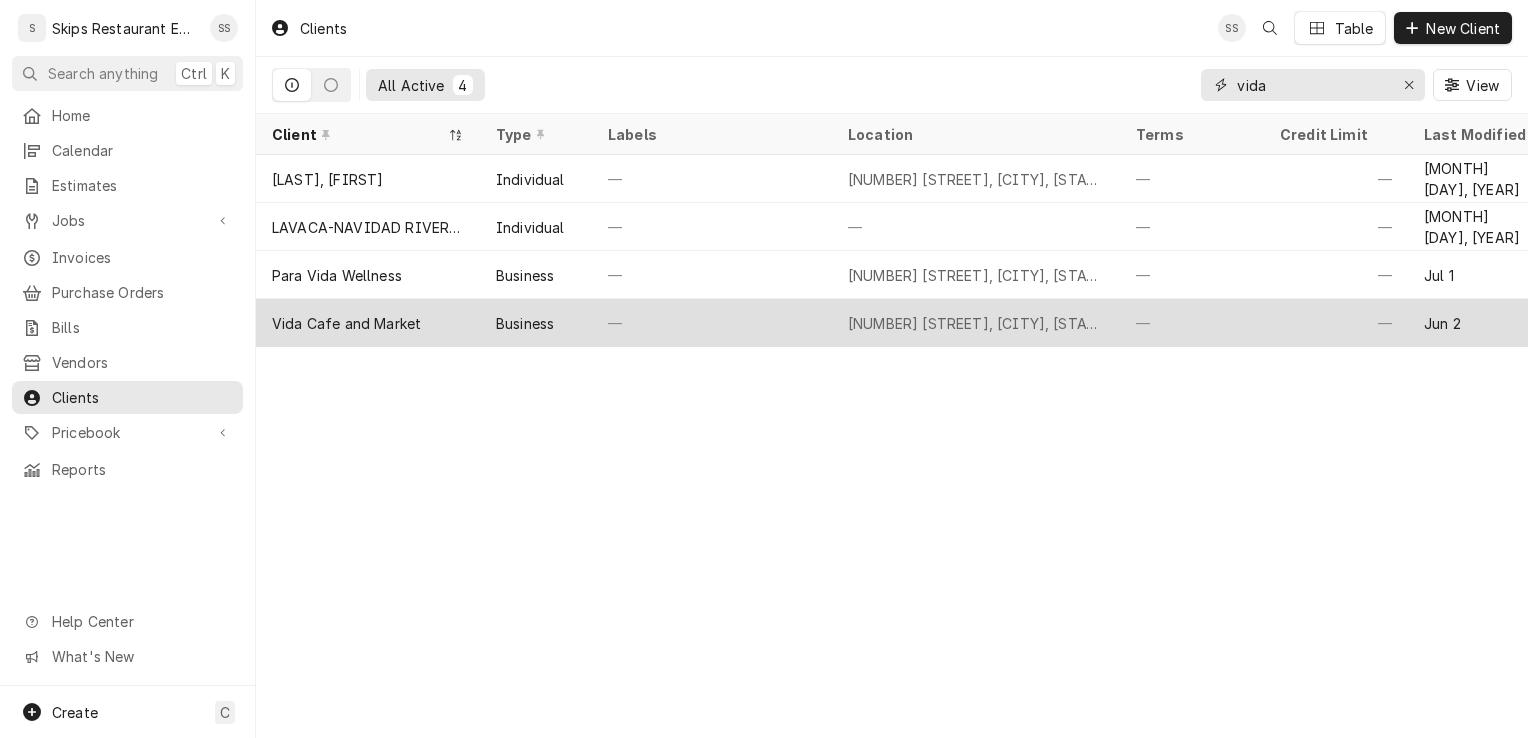 type on "vida" 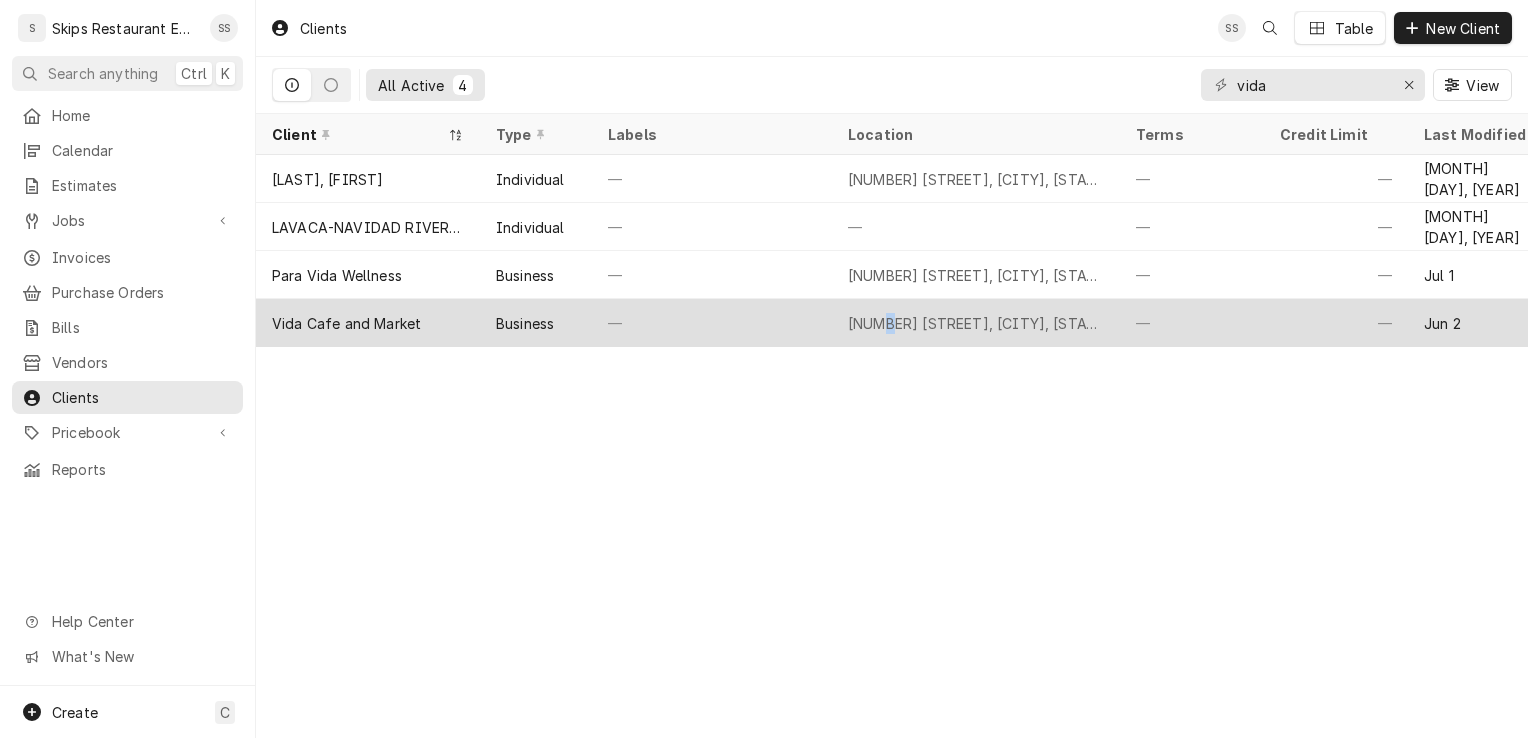 click on "[NUMBER] [STREET], [CITY], [STATE] [POSTAL_CODE]" at bounding box center [976, 323] 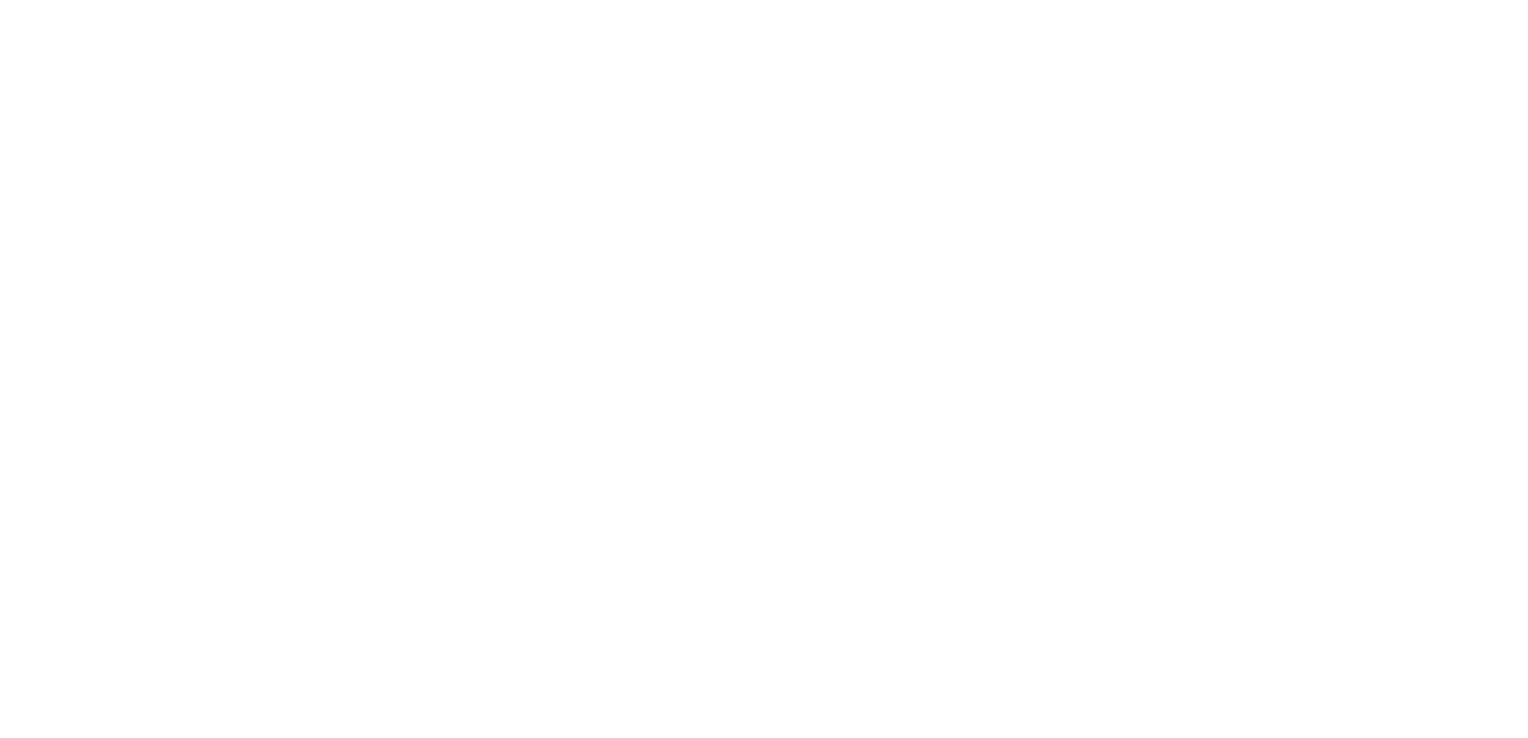 scroll, scrollTop: 0, scrollLeft: 0, axis: both 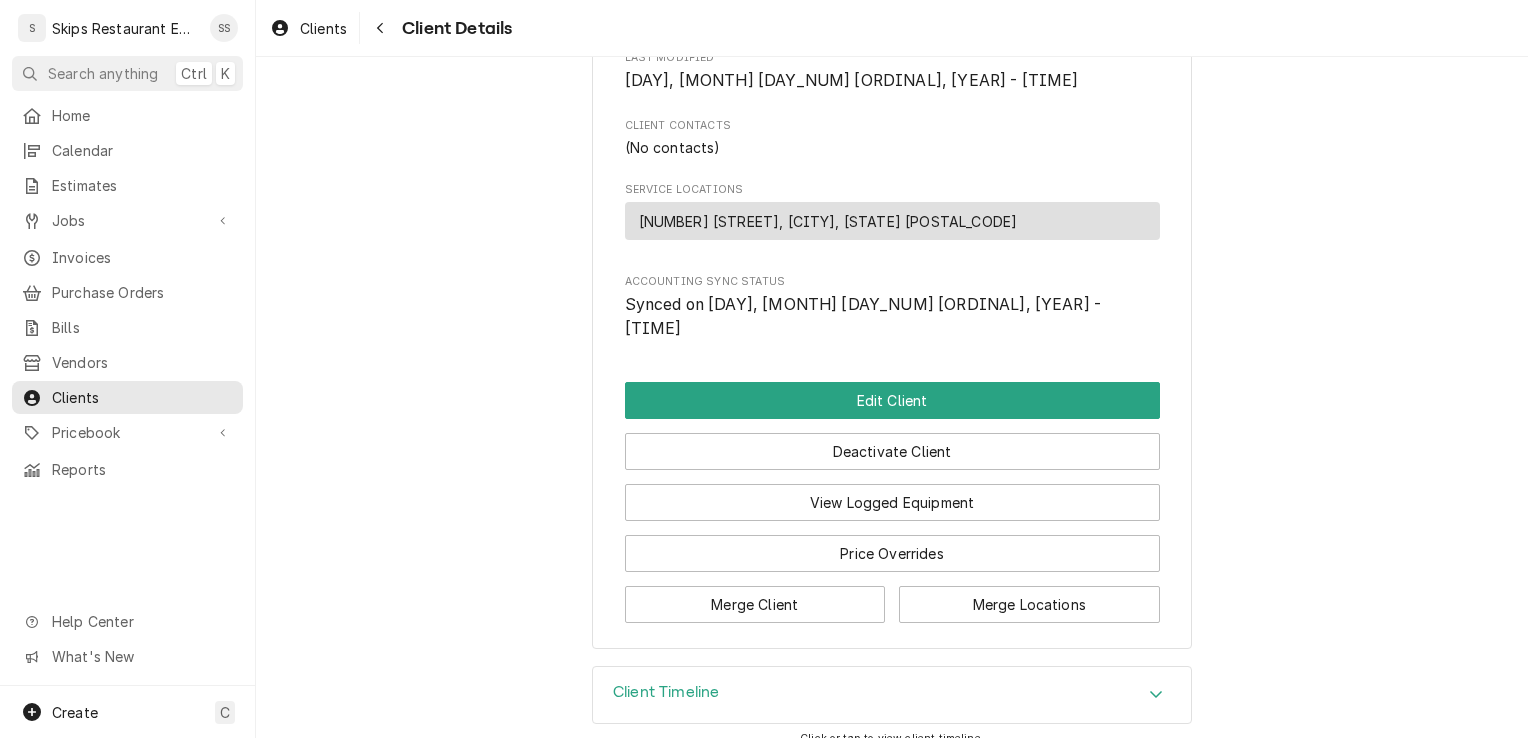 click 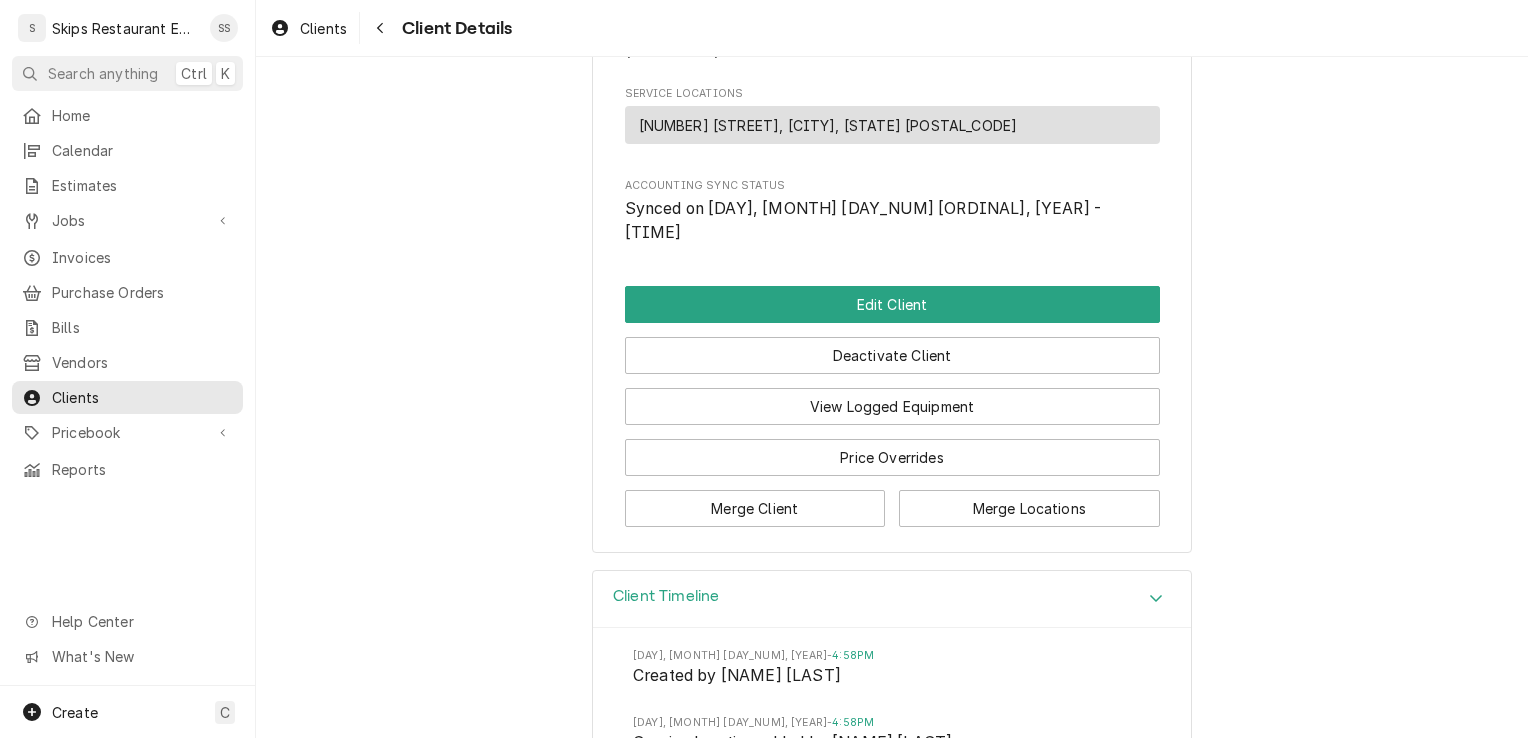 scroll, scrollTop: 799, scrollLeft: 0, axis: vertical 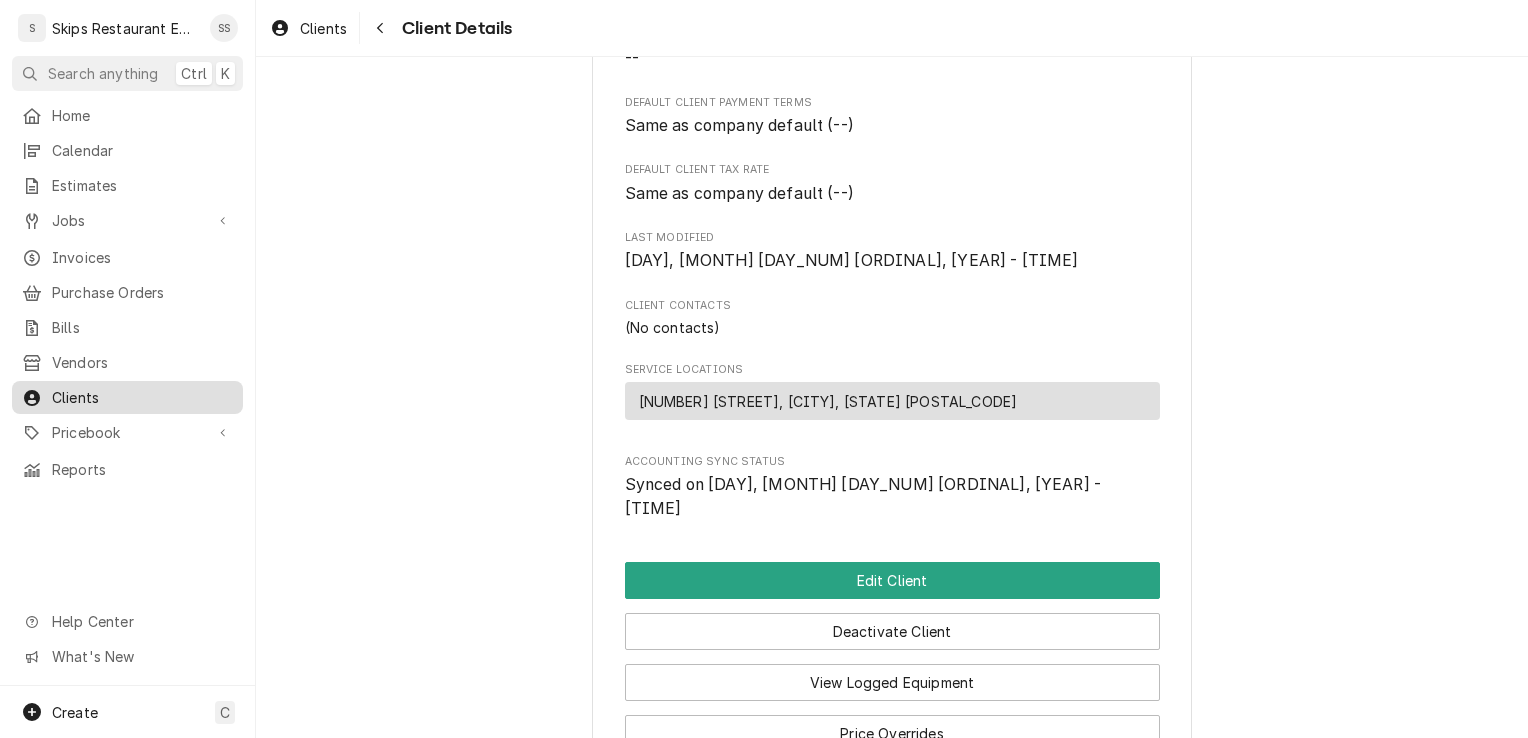 click on "Clients" at bounding box center [142, 397] 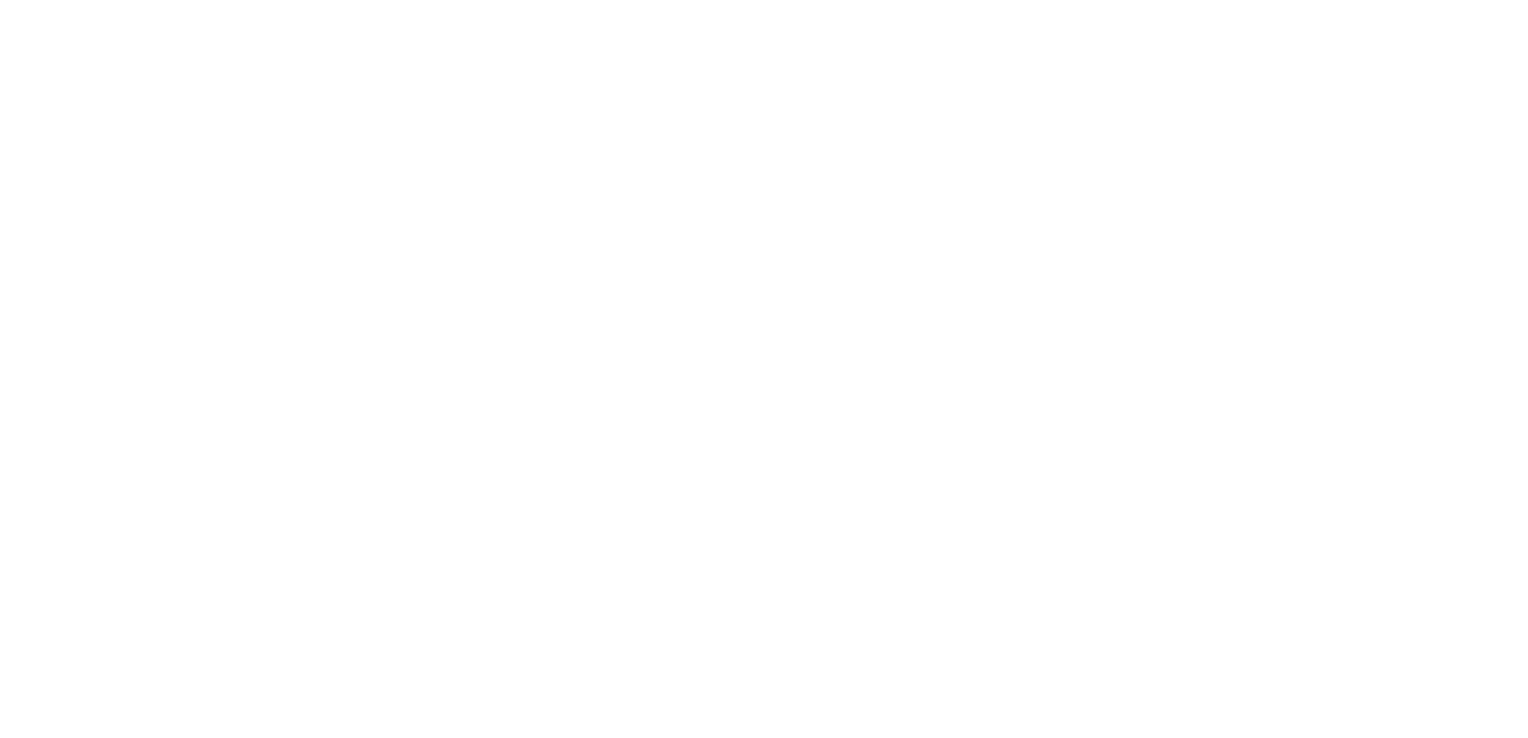 scroll, scrollTop: 0, scrollLeft: 0, axis: both 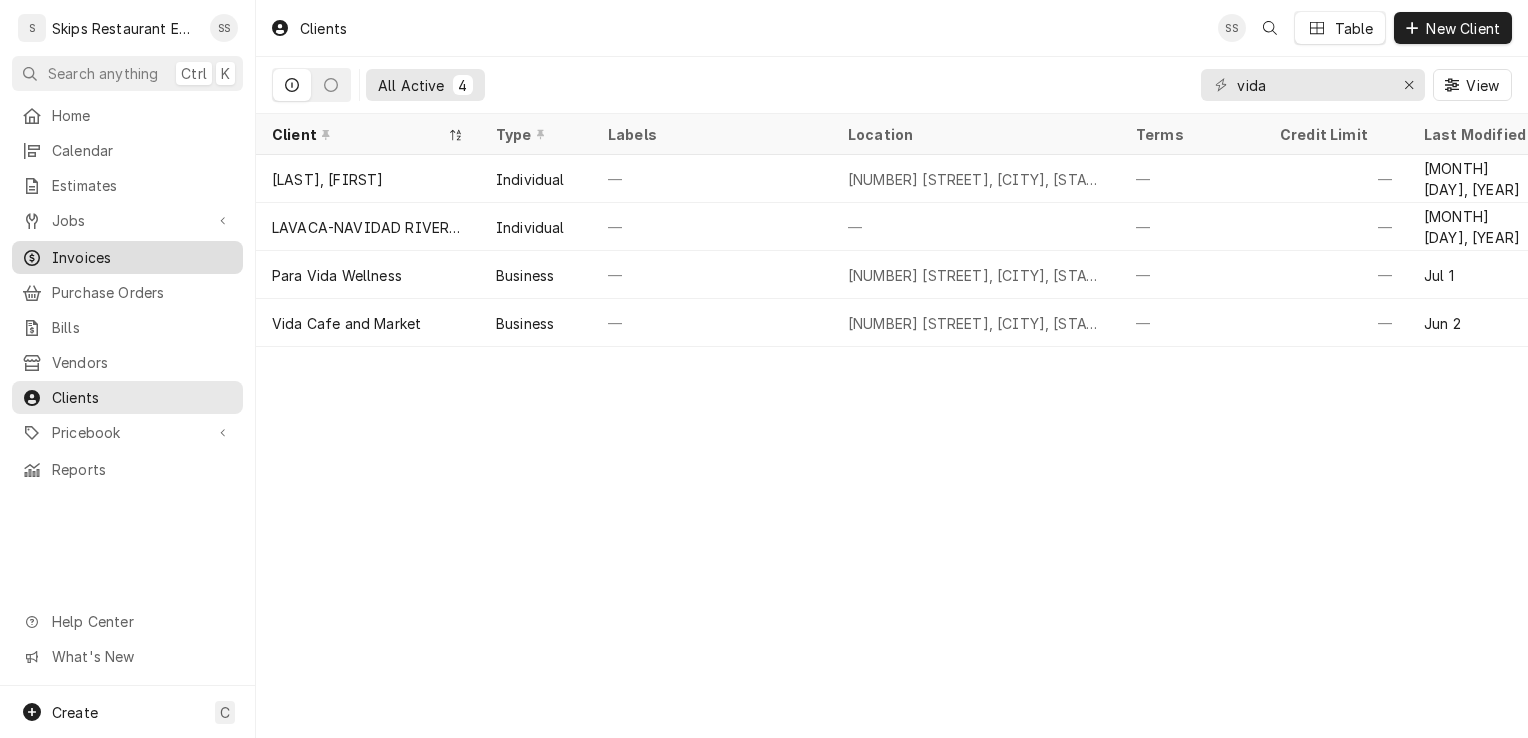 click on "Invoices" at bounding box center (142, 257) 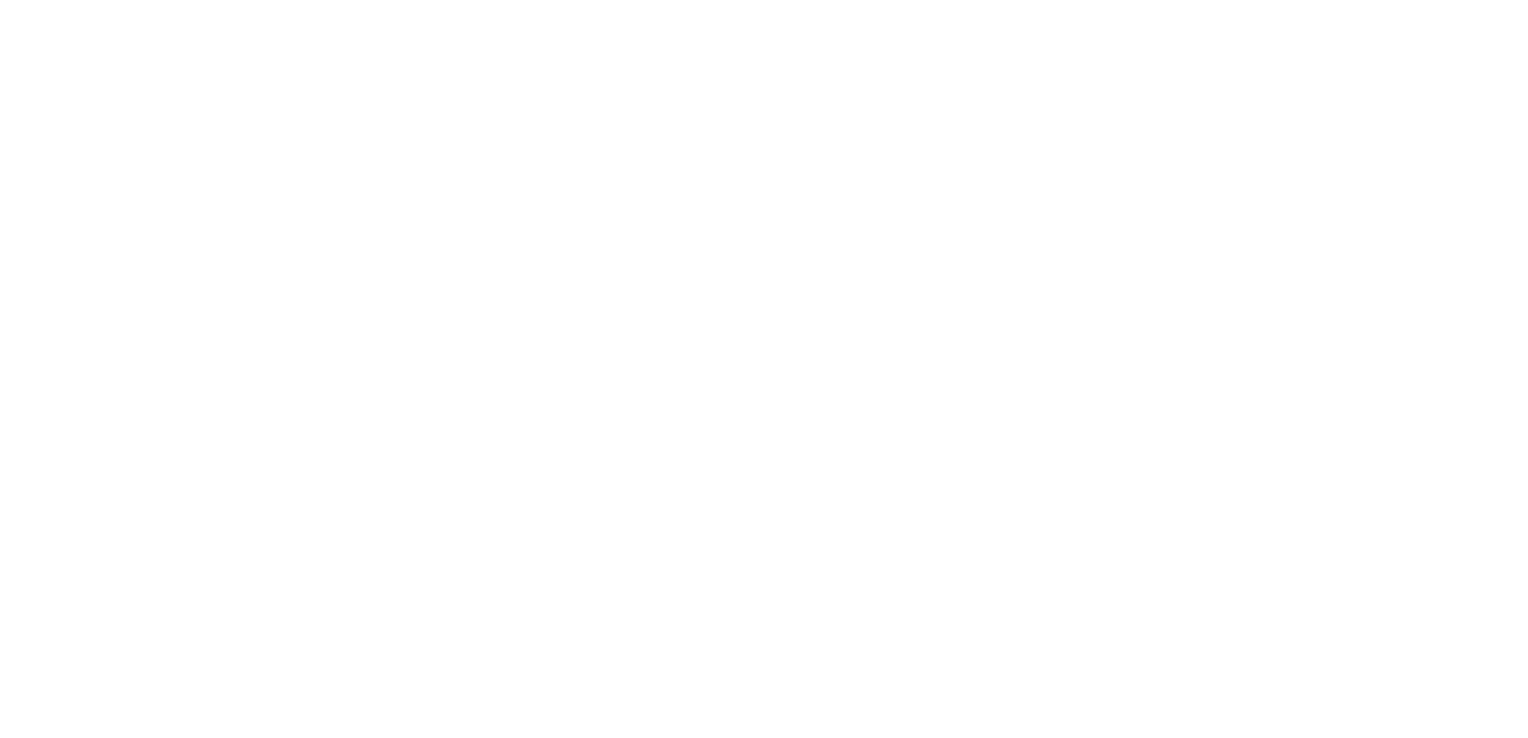 scroll, scrollTop: 0, scrollLeft: 0, axis: both 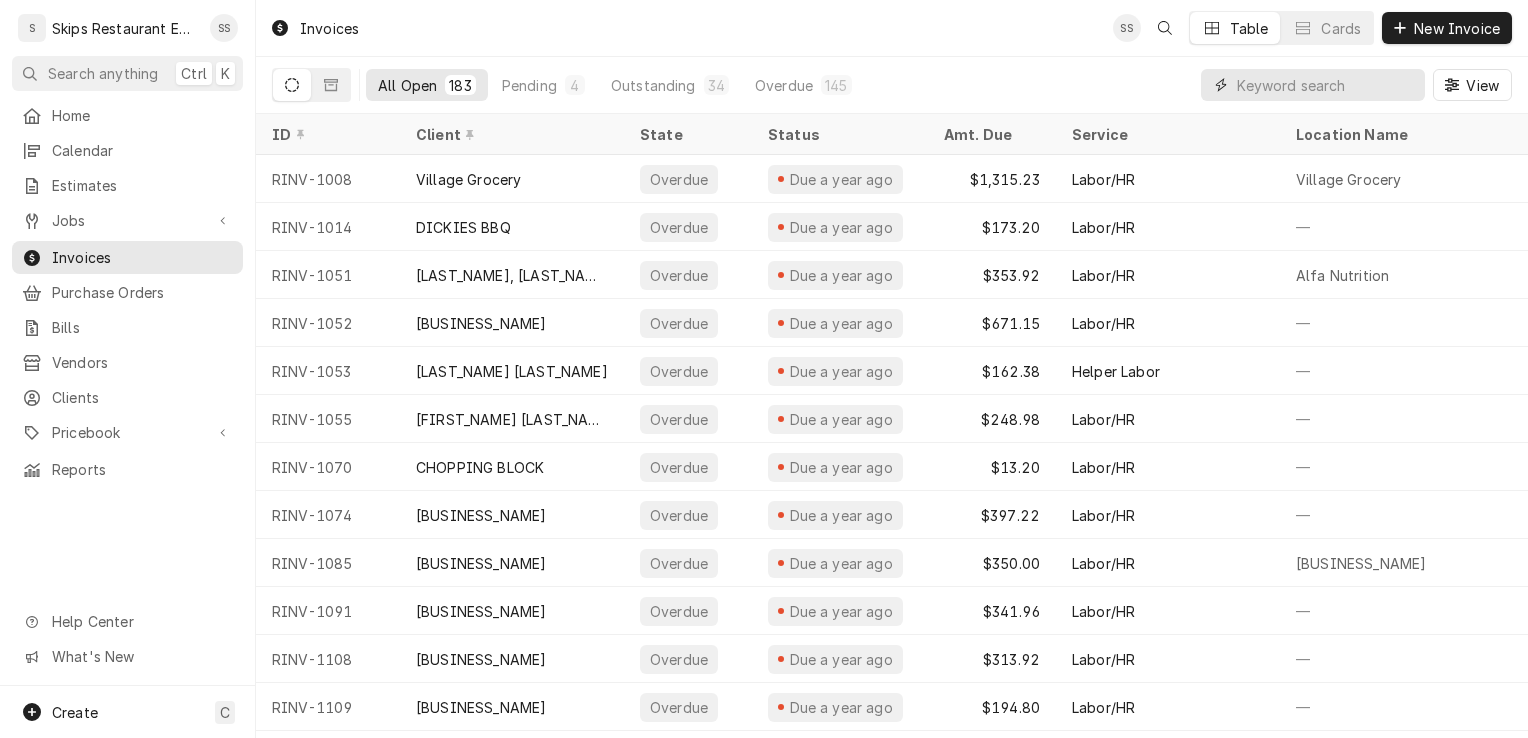click at bounding box center (1326, 85) 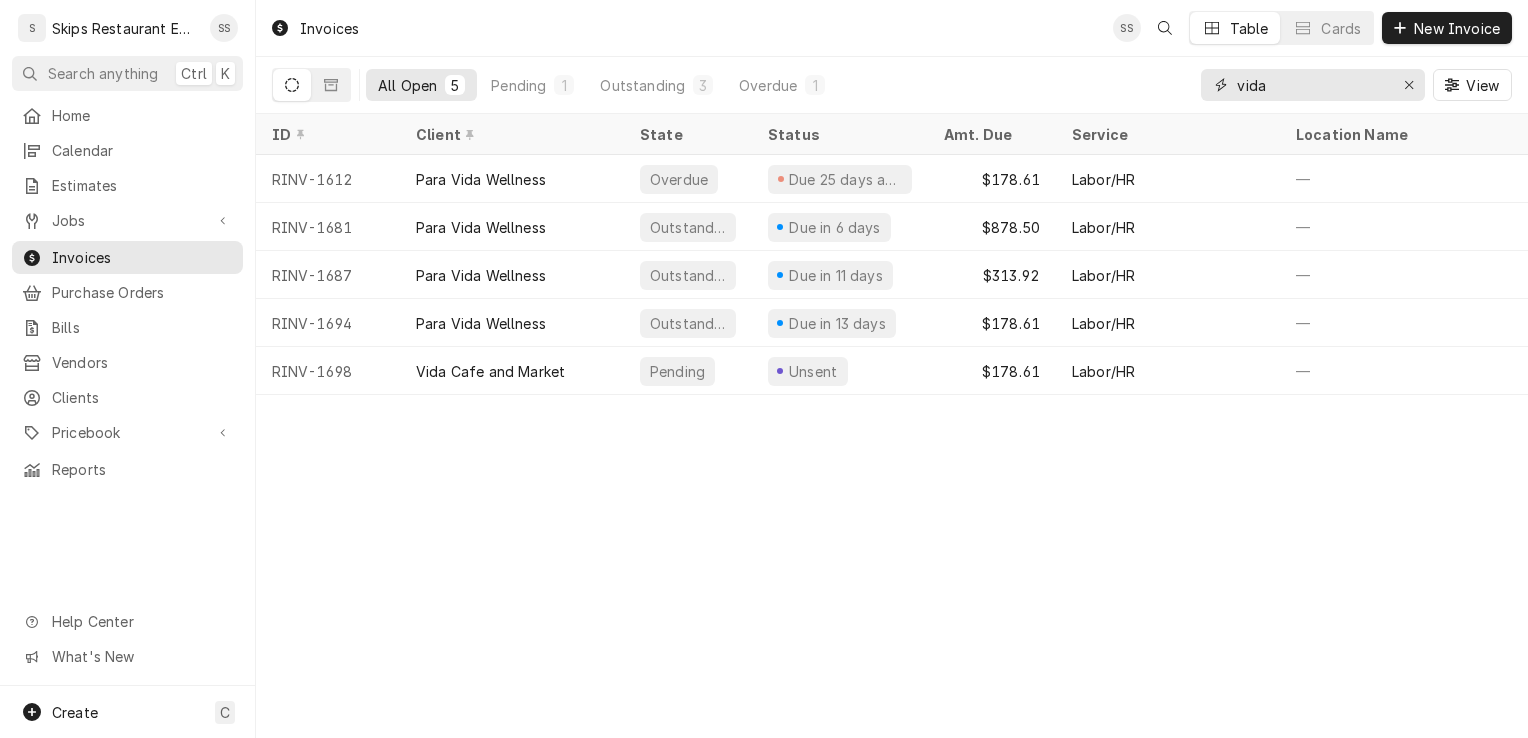 type on "vida" 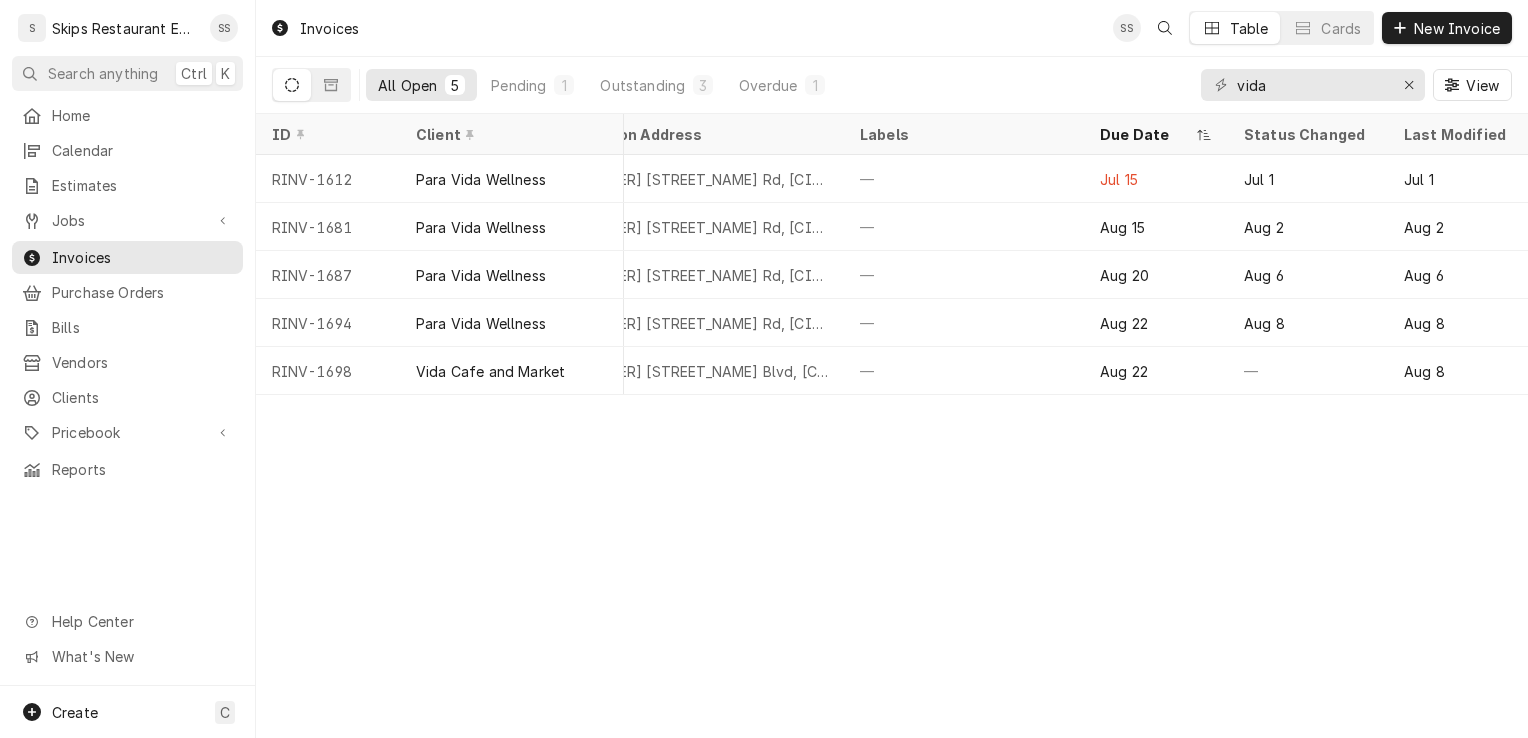 scroll, scrollTop: 0, scrollLeft: 1016, axis: horizontal 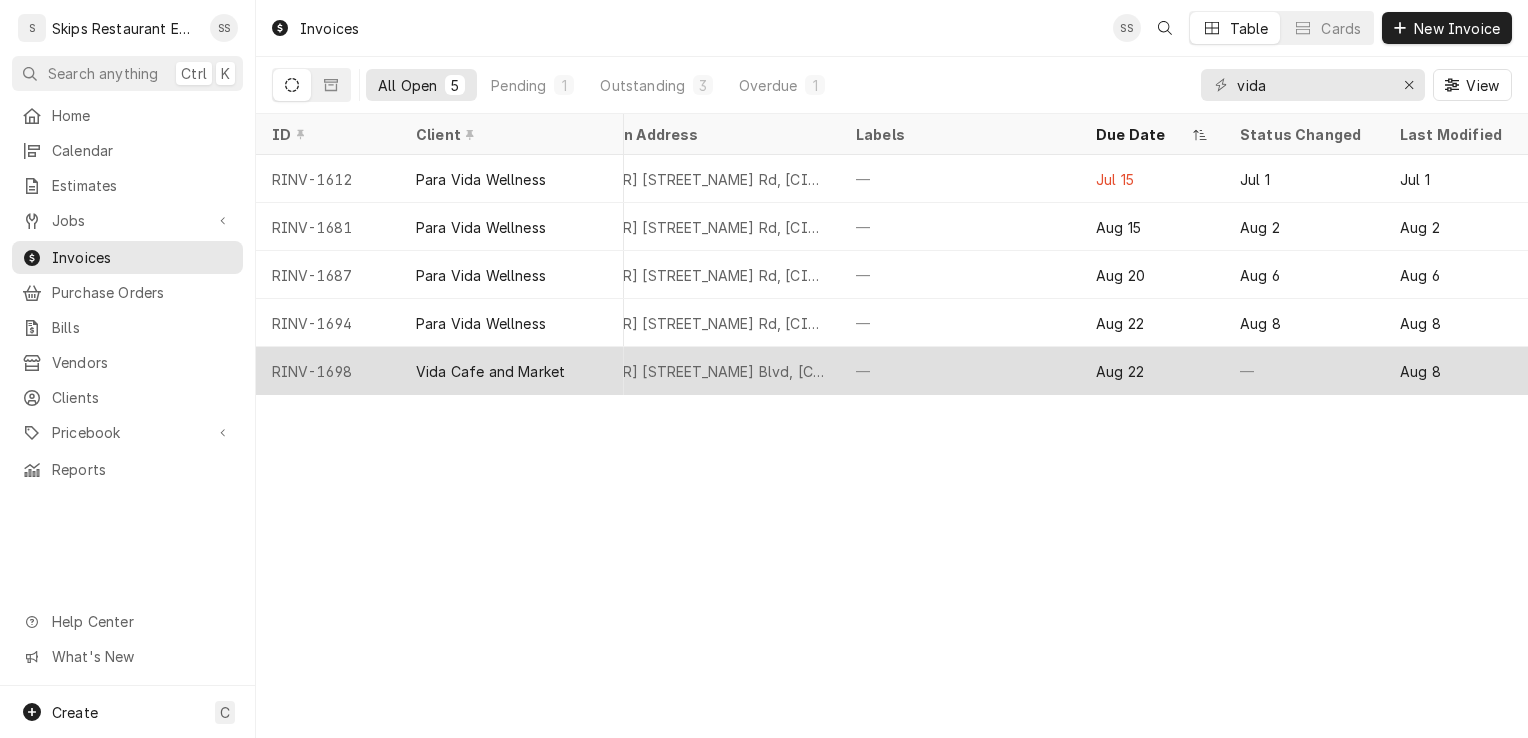 click on "Vida Cafe and Market" at bounding box center [512, 371] 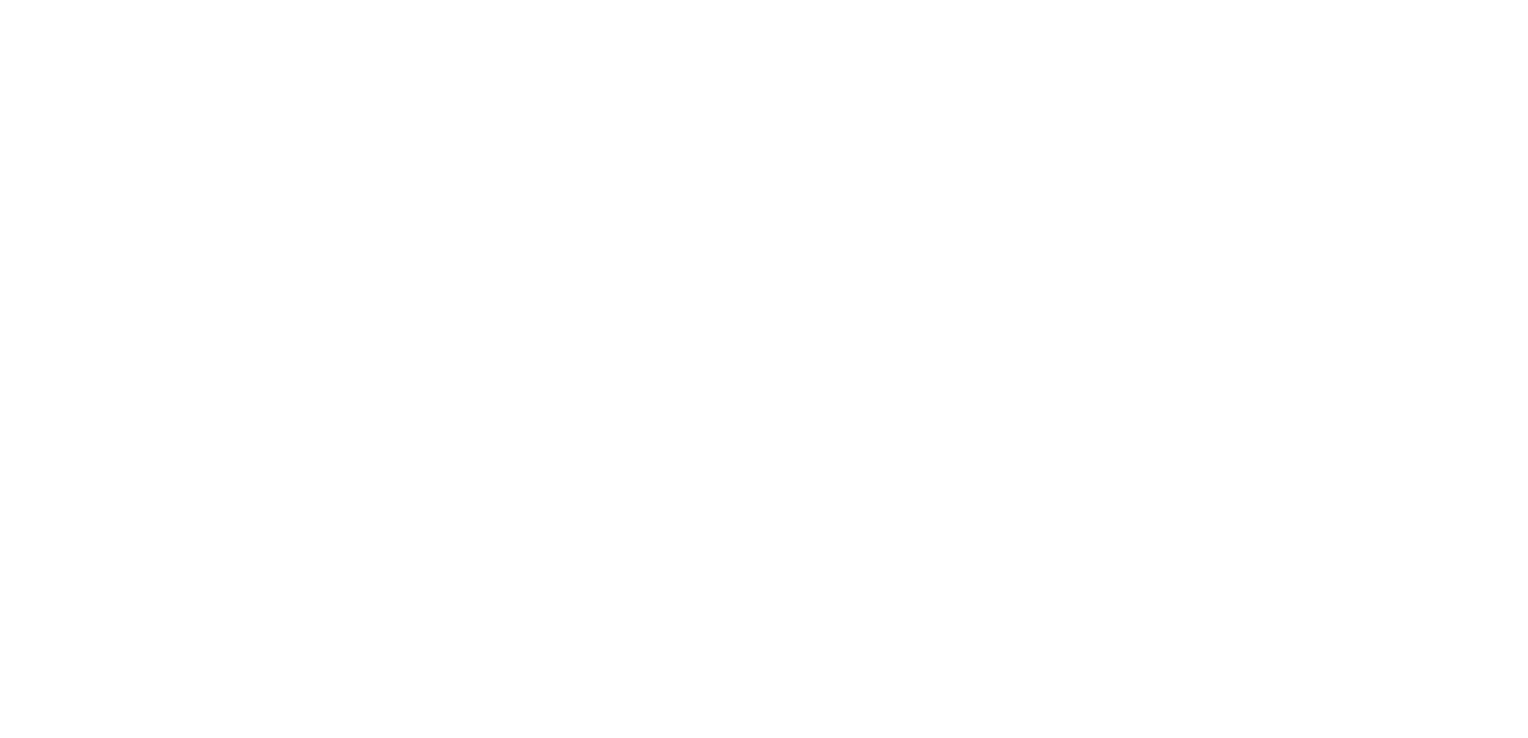 scroll, scrollTop: 0, scrollLeft: 0, axis: both 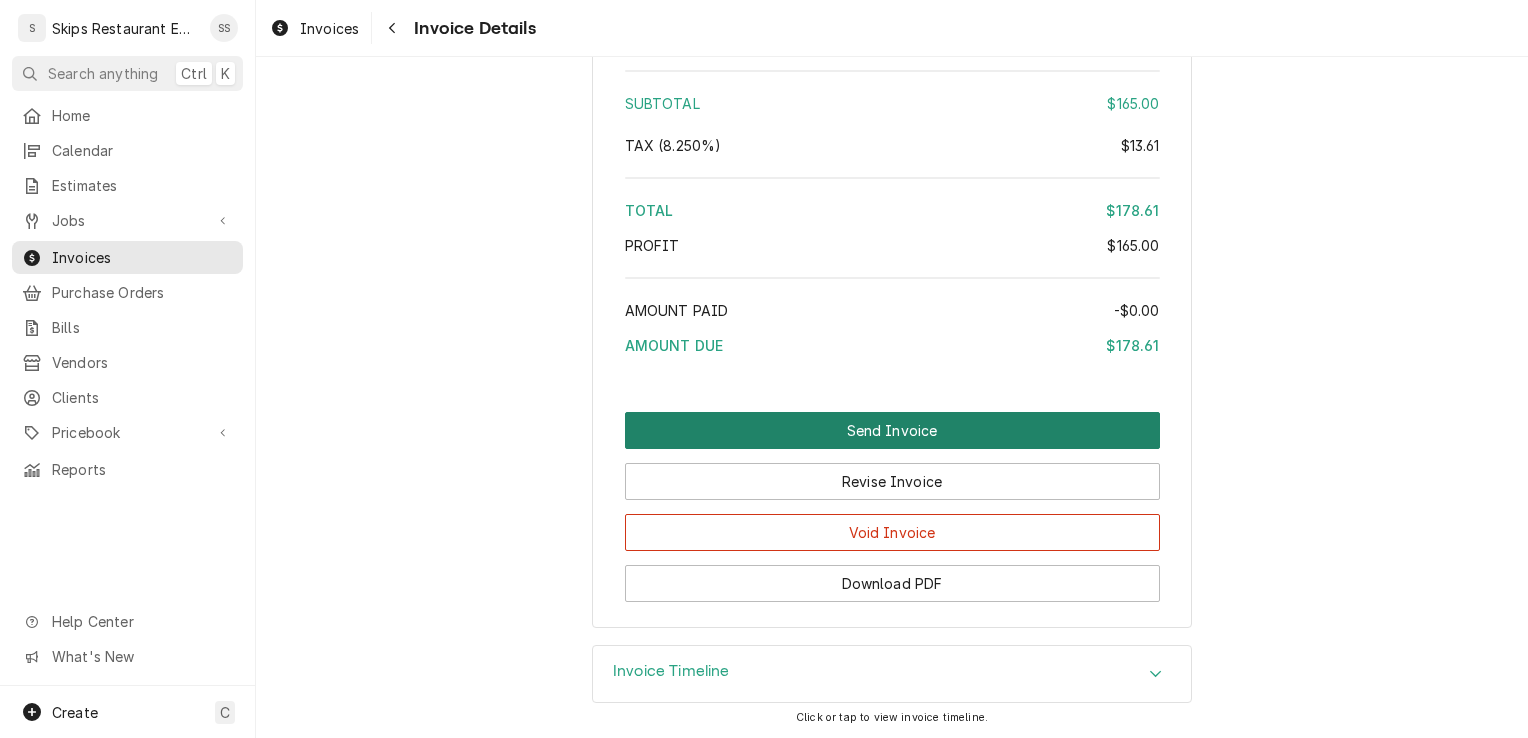 click on "Send Invoice" at bounding box center (892, 430) 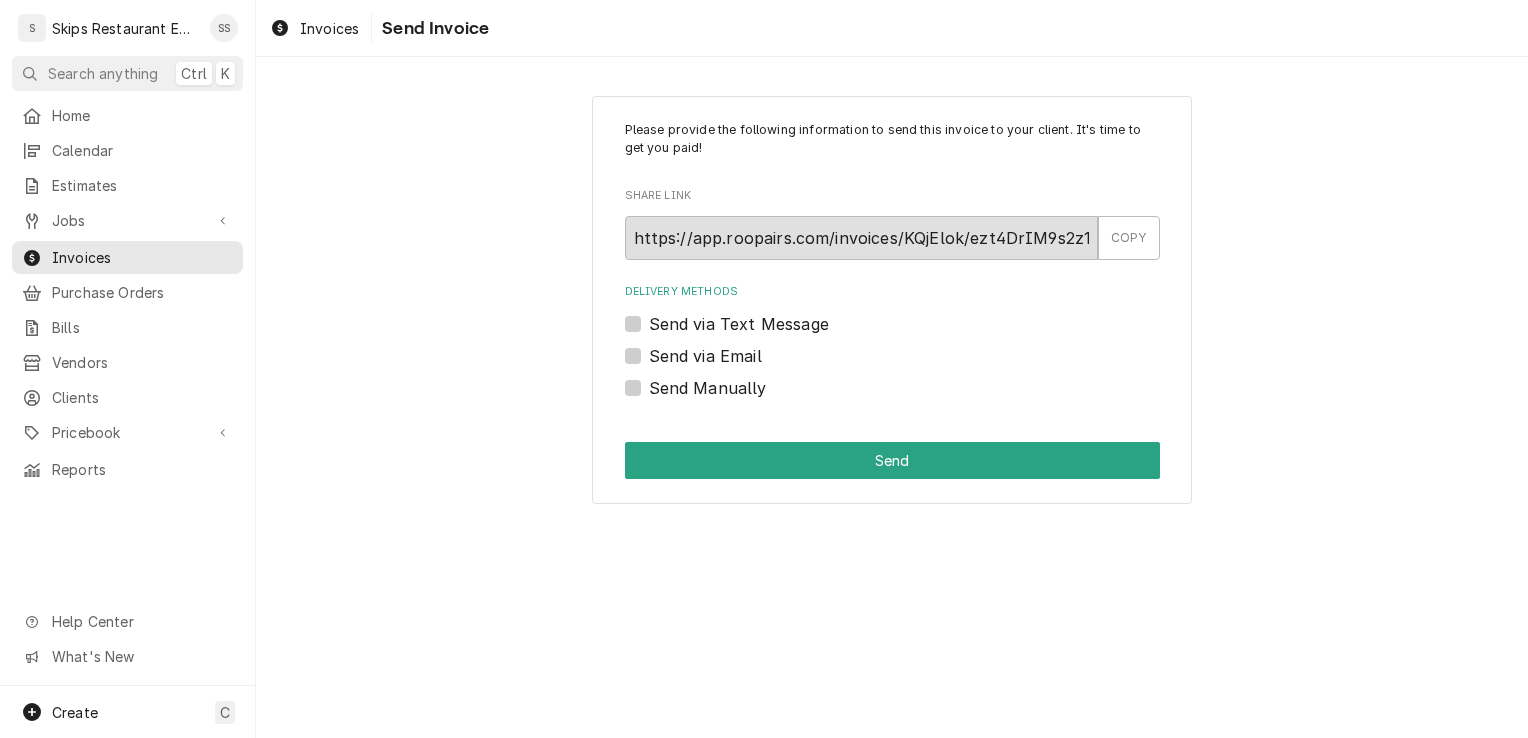 scroll, scrollTop: 0, scrollLeft: 0, axis: both 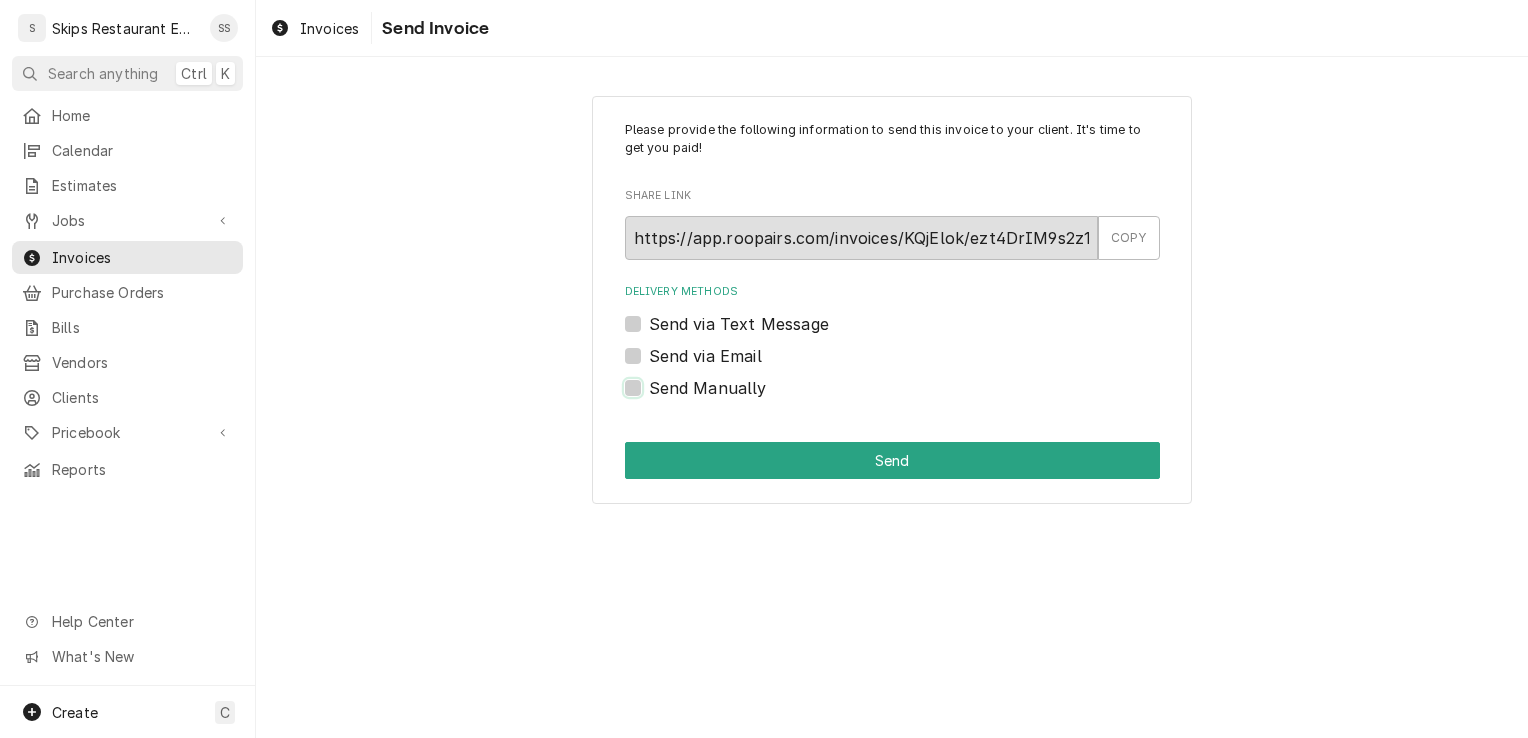 click on "Send Manually" at bounding box center (916, 398) 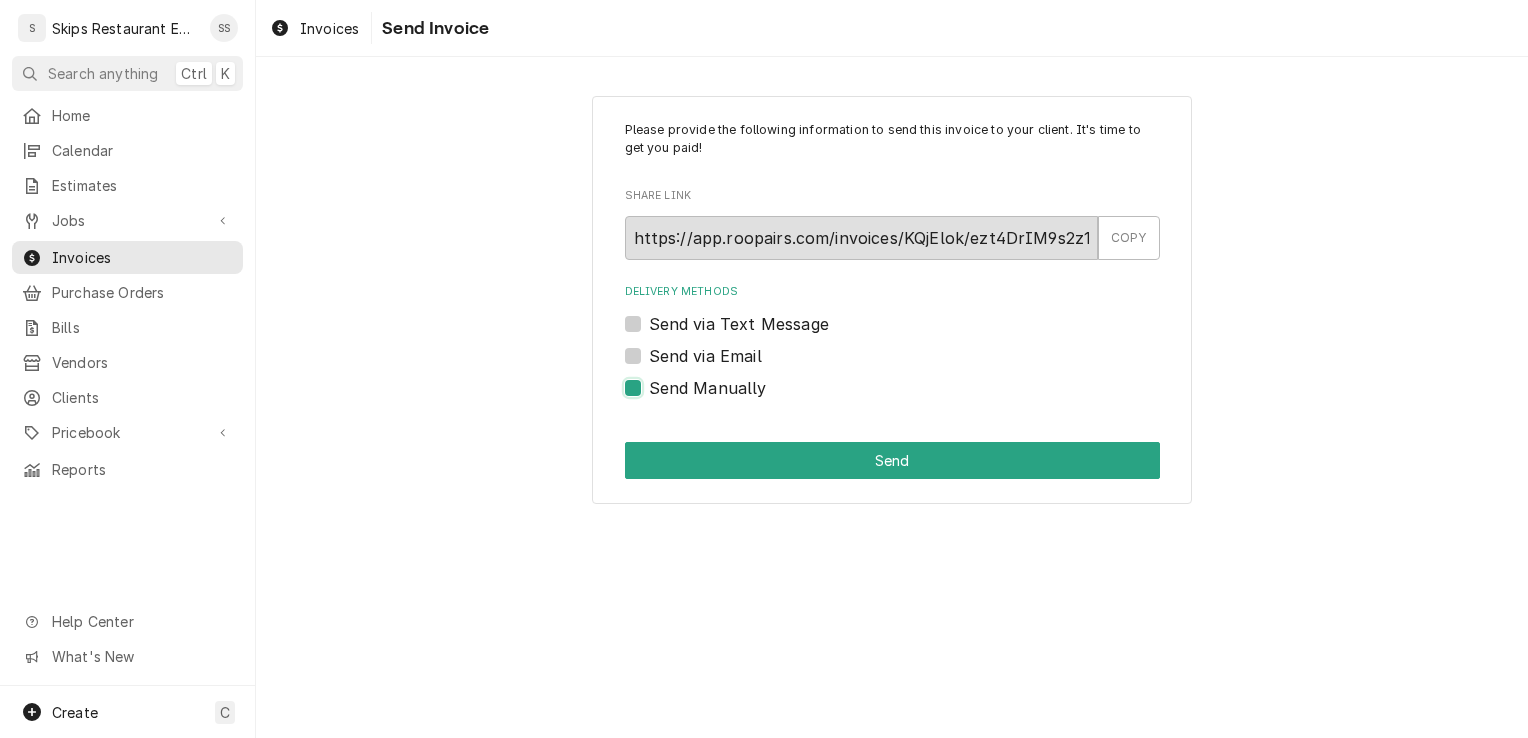 checkbox on "true" 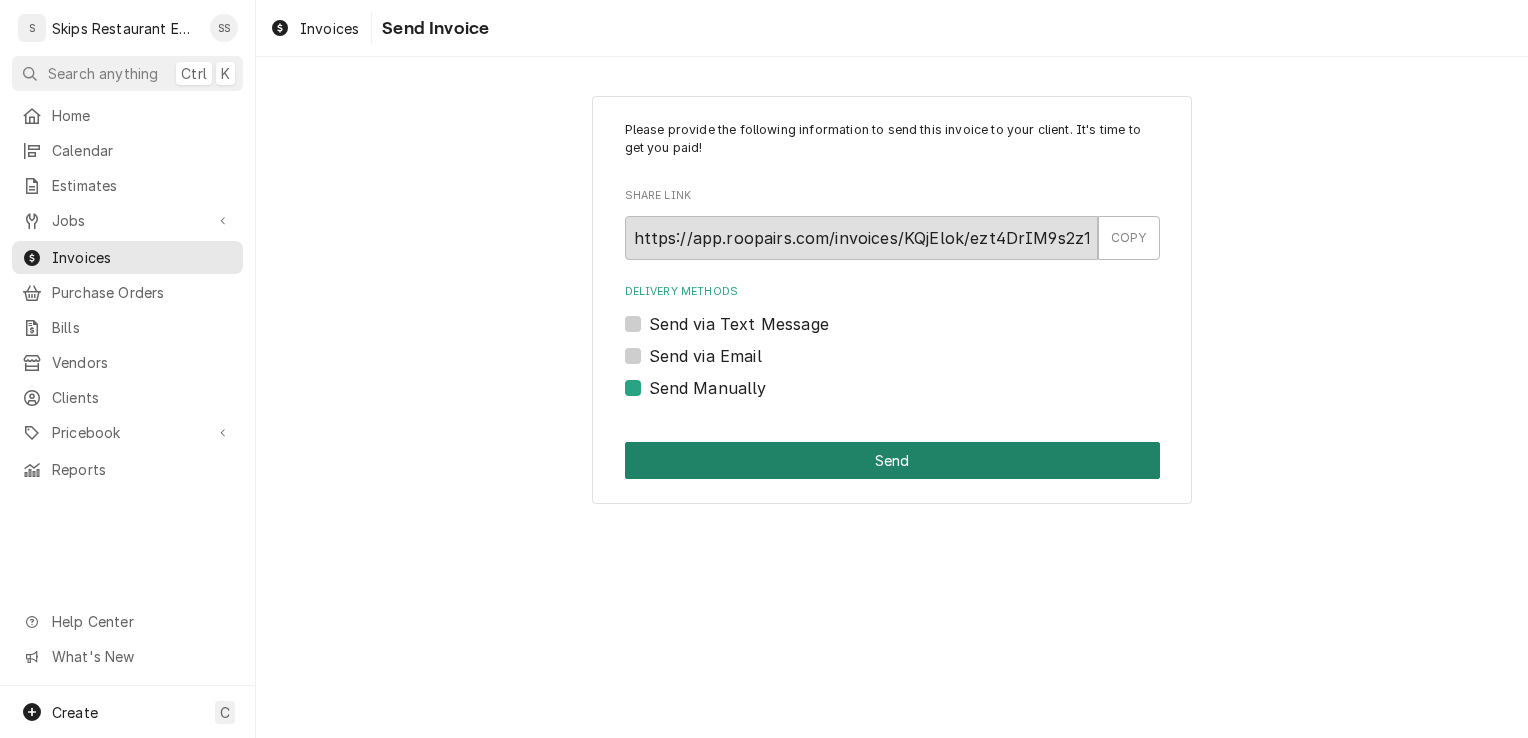 click on "Send" at bounding box center (892, 460) 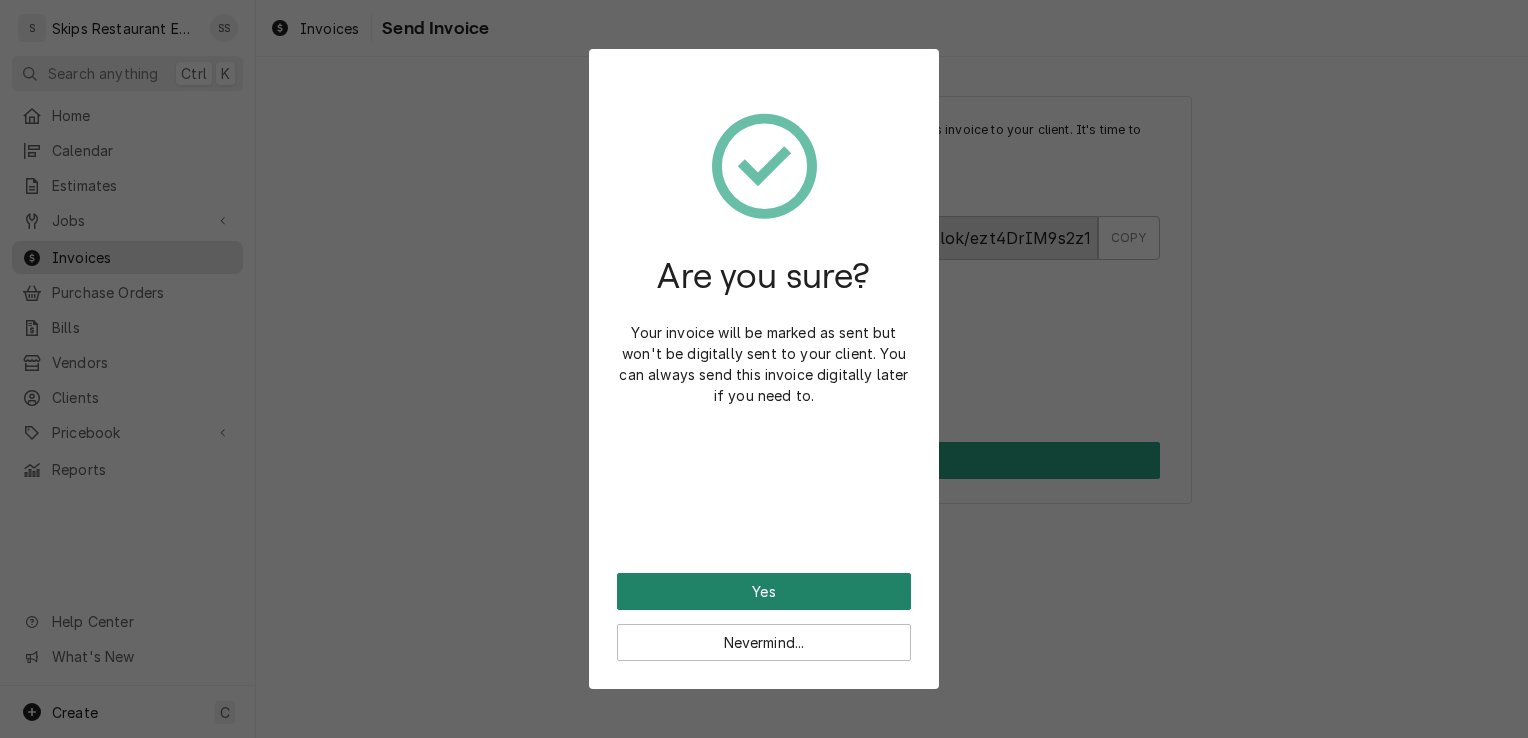 click on "Yes" at bounding box center [764, 591] 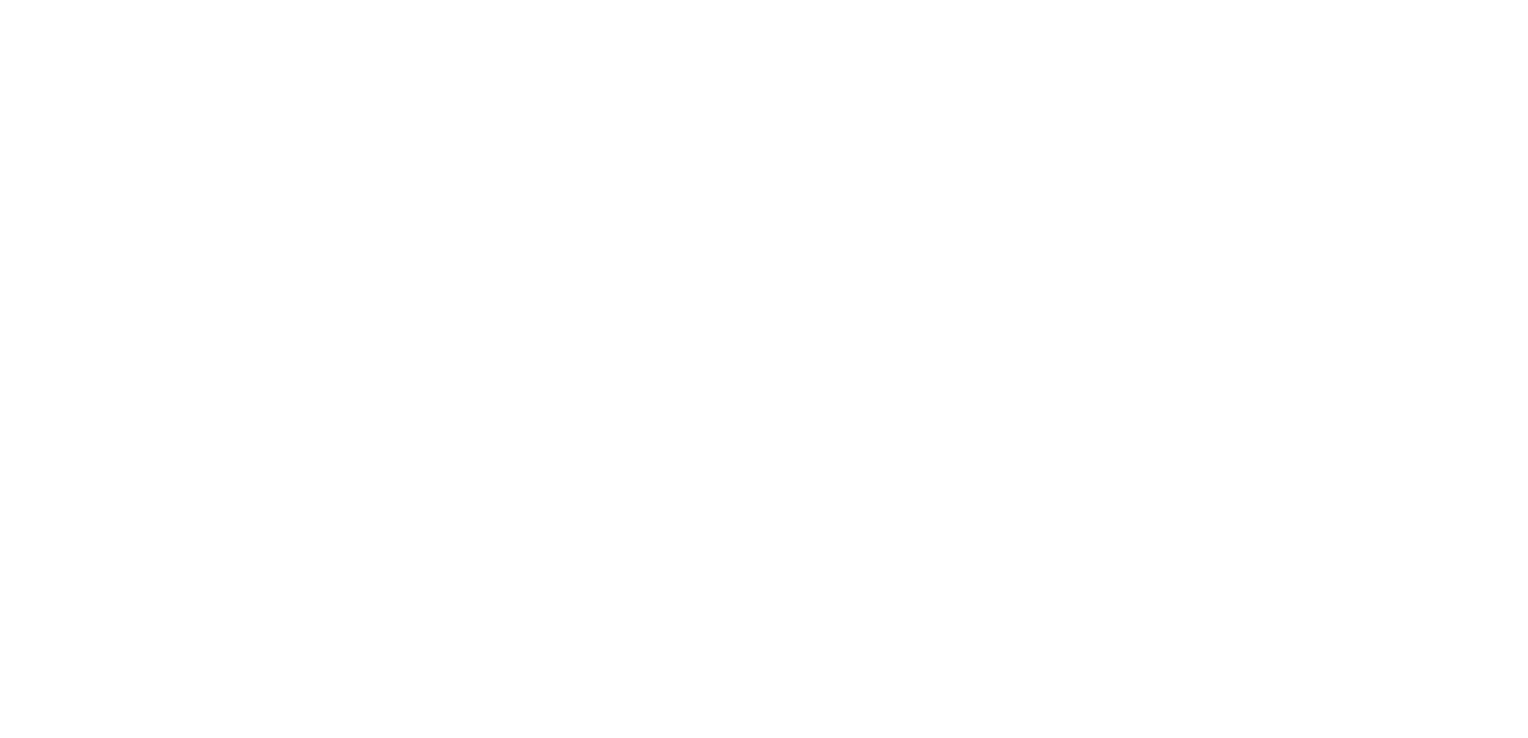 scroll, scrollTop: 0, scrollLeft: 0, axis: both 